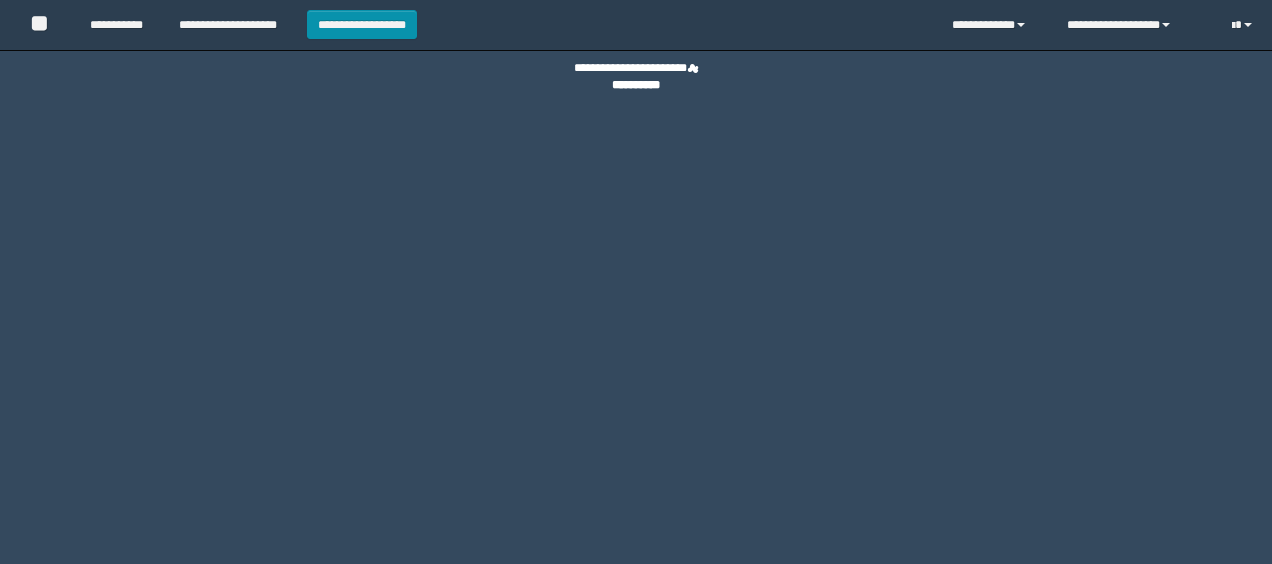 scroll, scrollTop: 0, scrollLeft: 0, axis: both 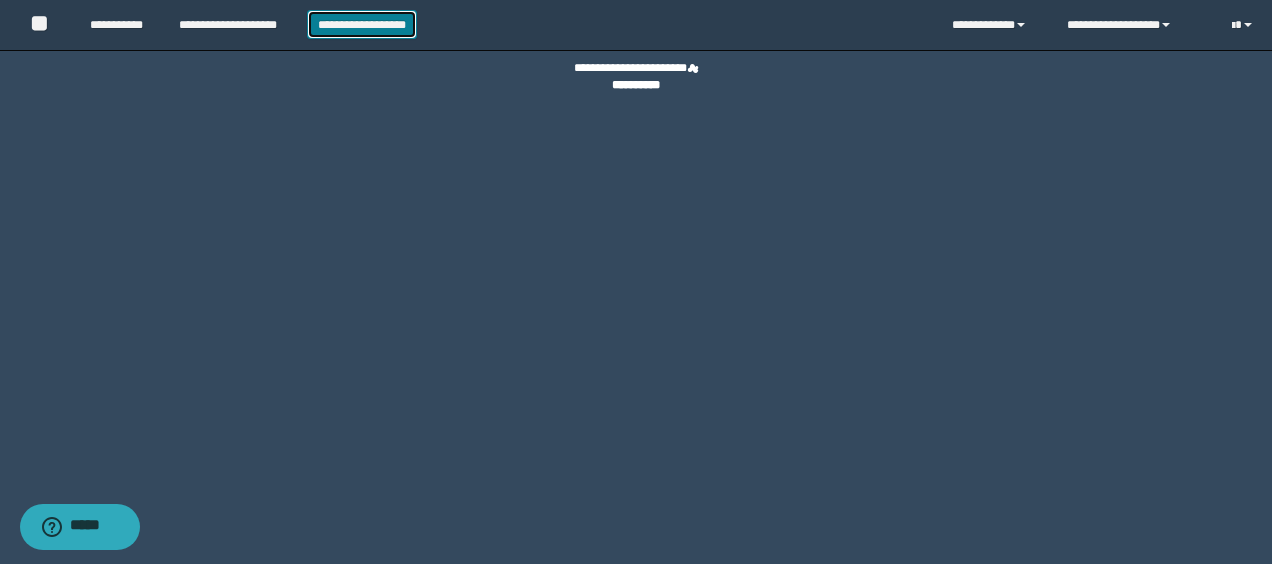 click on "**********" at bounding box center (362, 24) 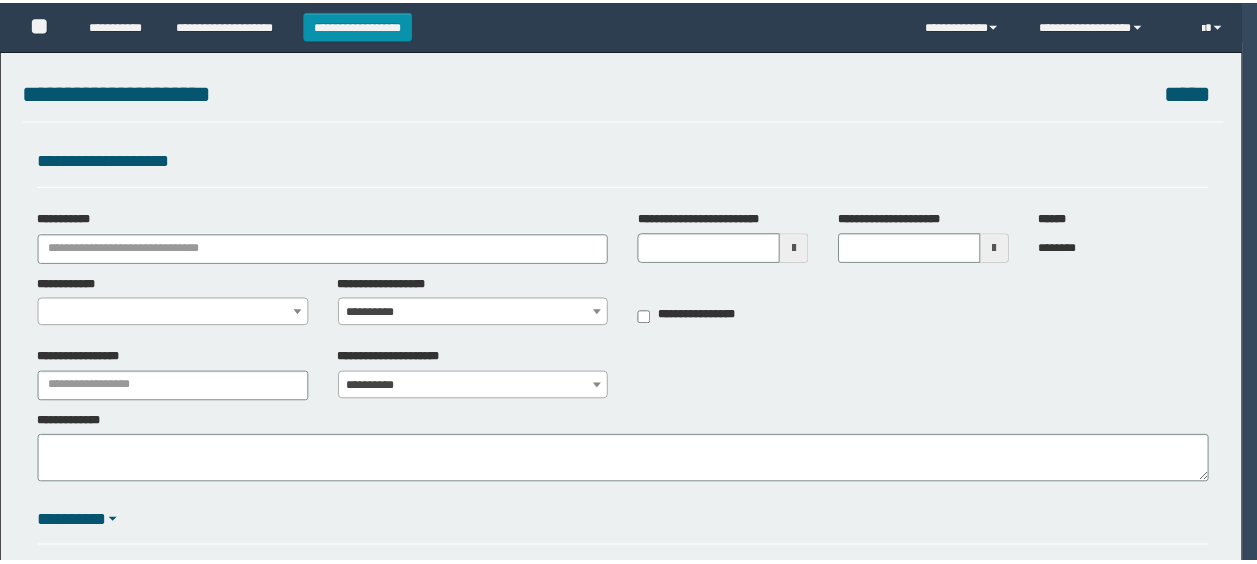 scroll, scrollTop: 0, scrollLeft: 0, axis: both 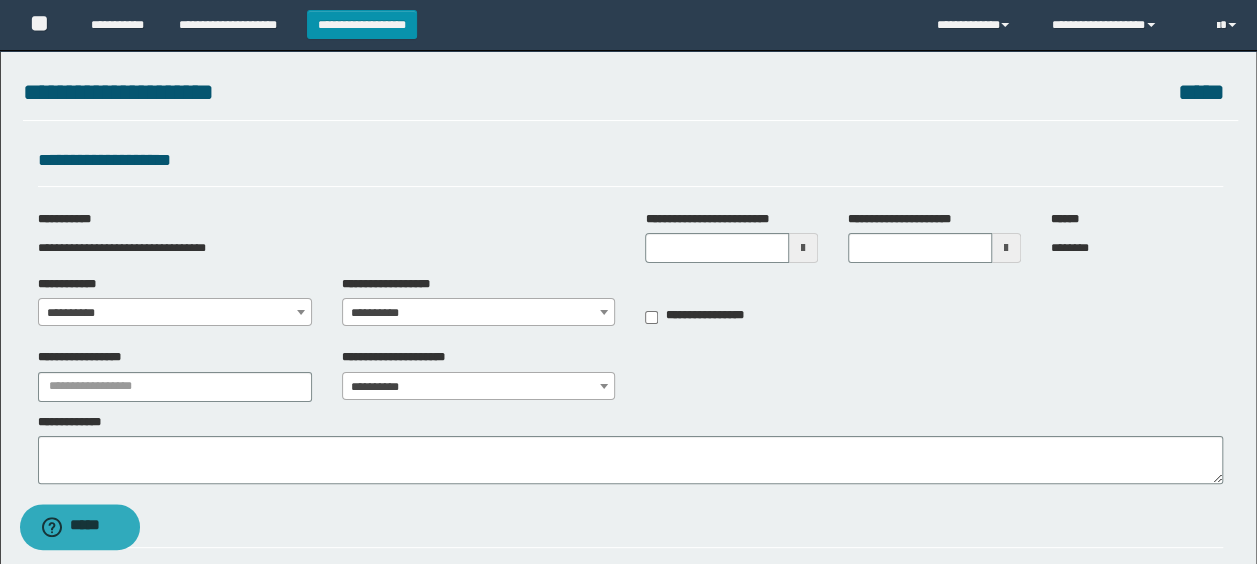 click at bounding box center (803, 248) 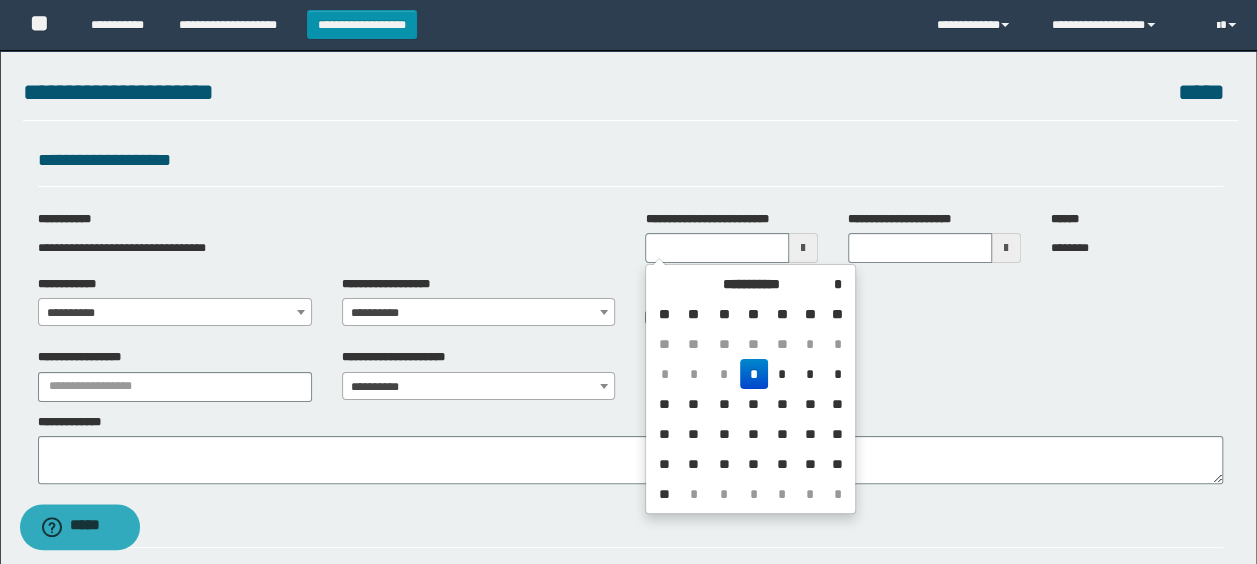 click on "*" at bounding box center [754, 374] 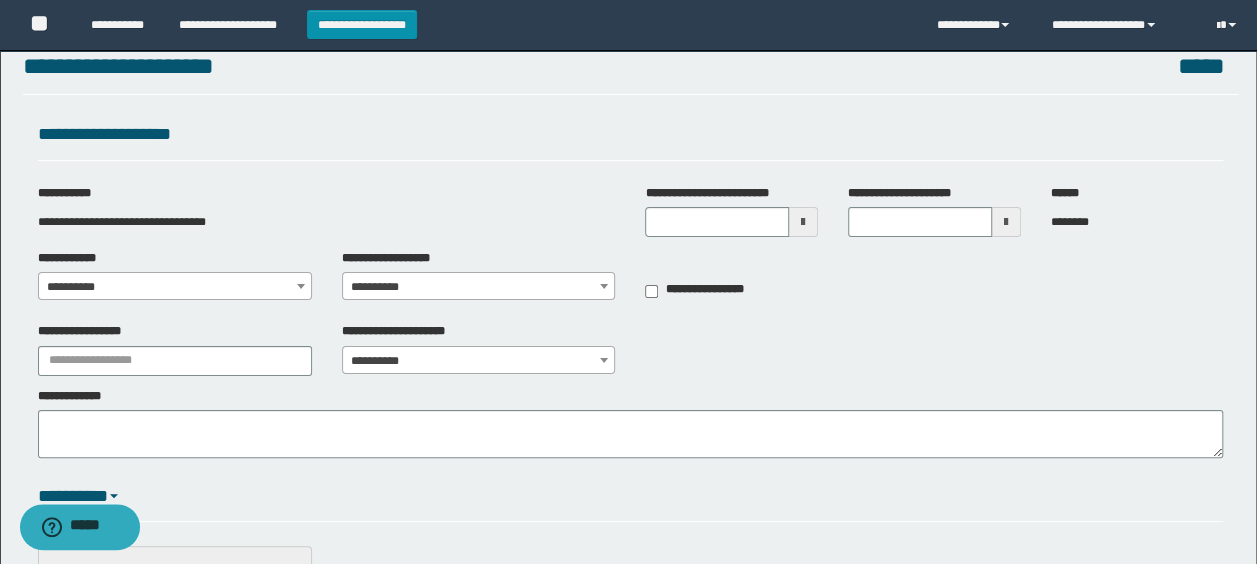 scroll, scrollTop: 100, scrollLeft: 0, axis: vertical 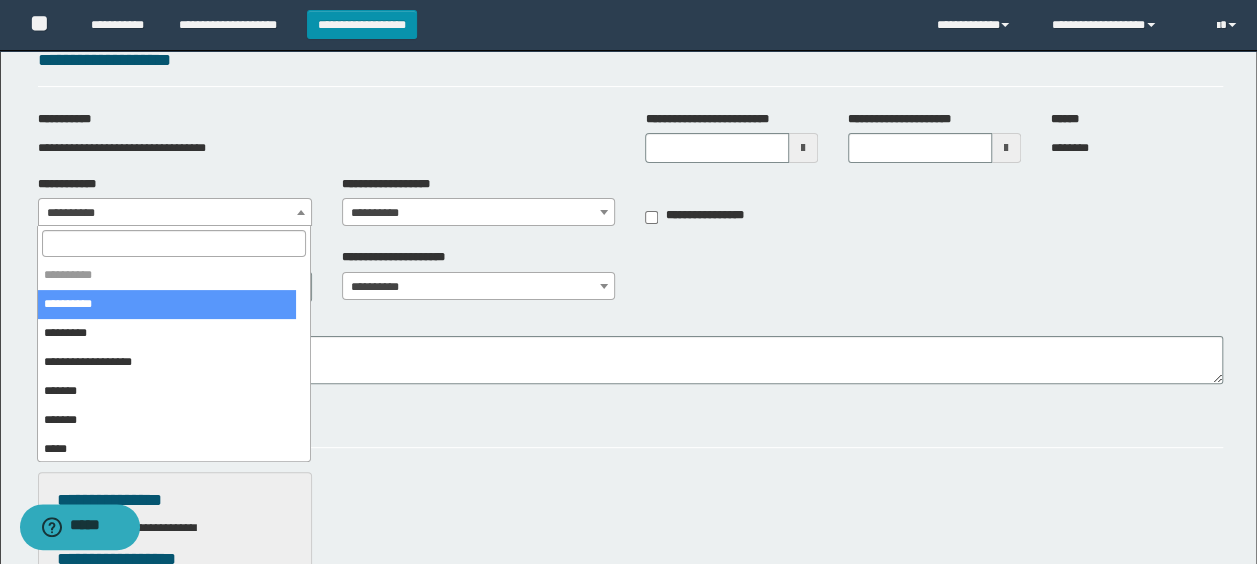 click at bounding box center [301, 212] 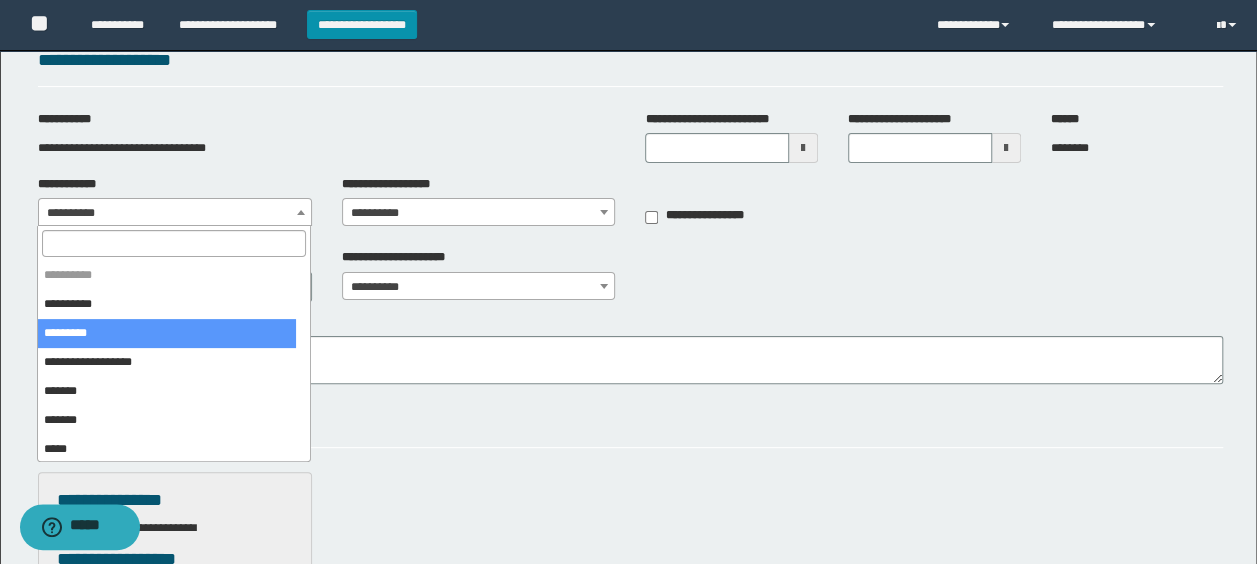 select on "*" 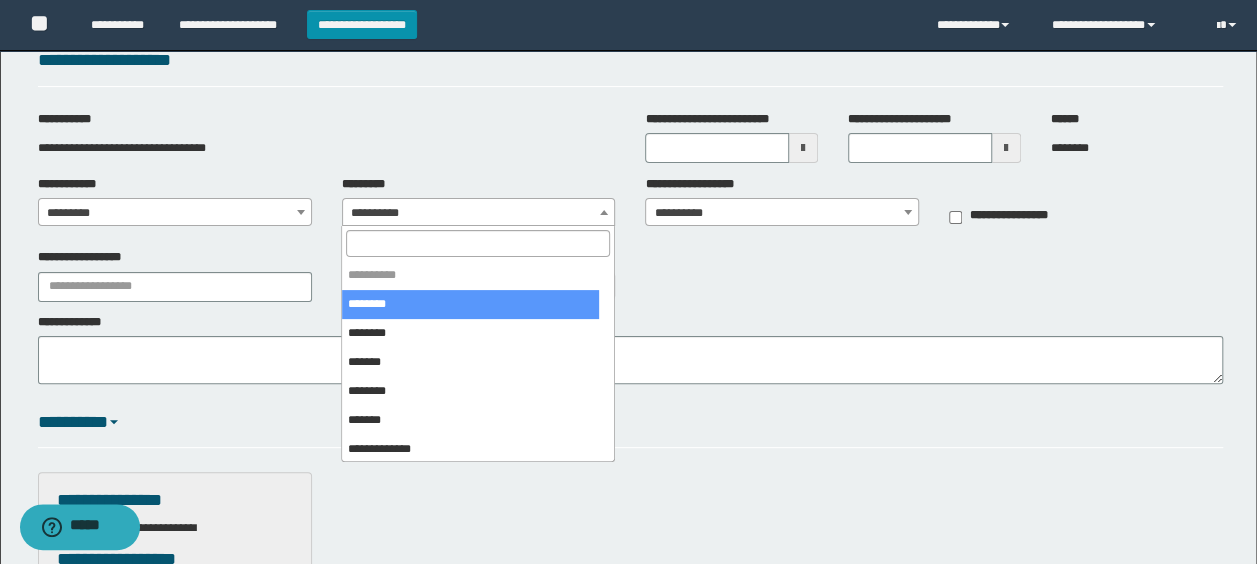 click on "**********" at bounding box center [479, 213] 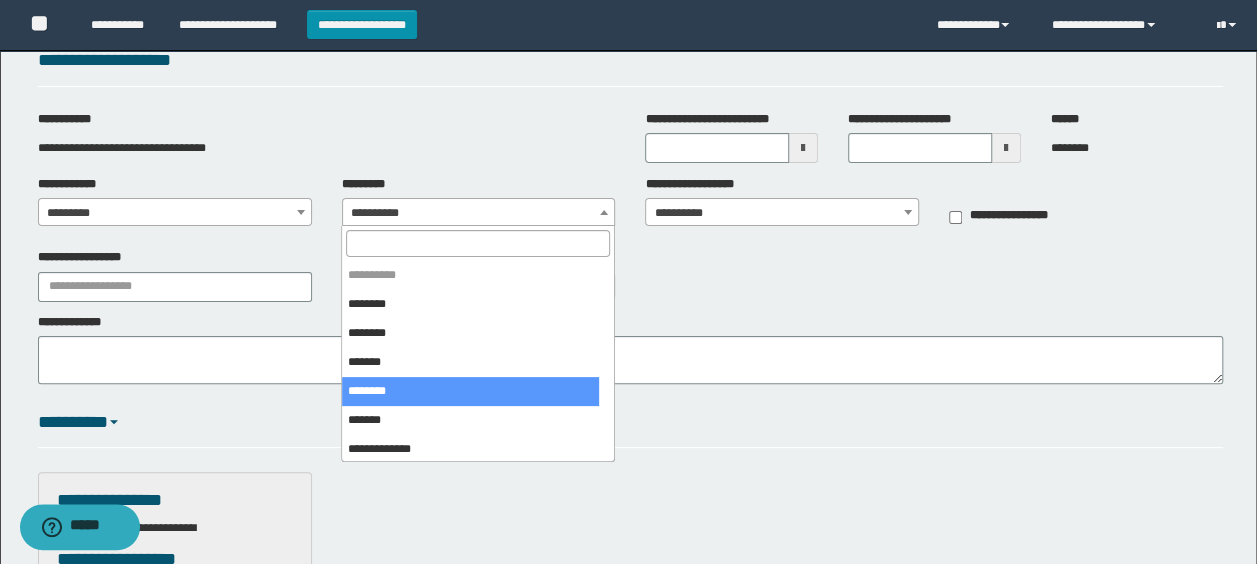 select on "***" 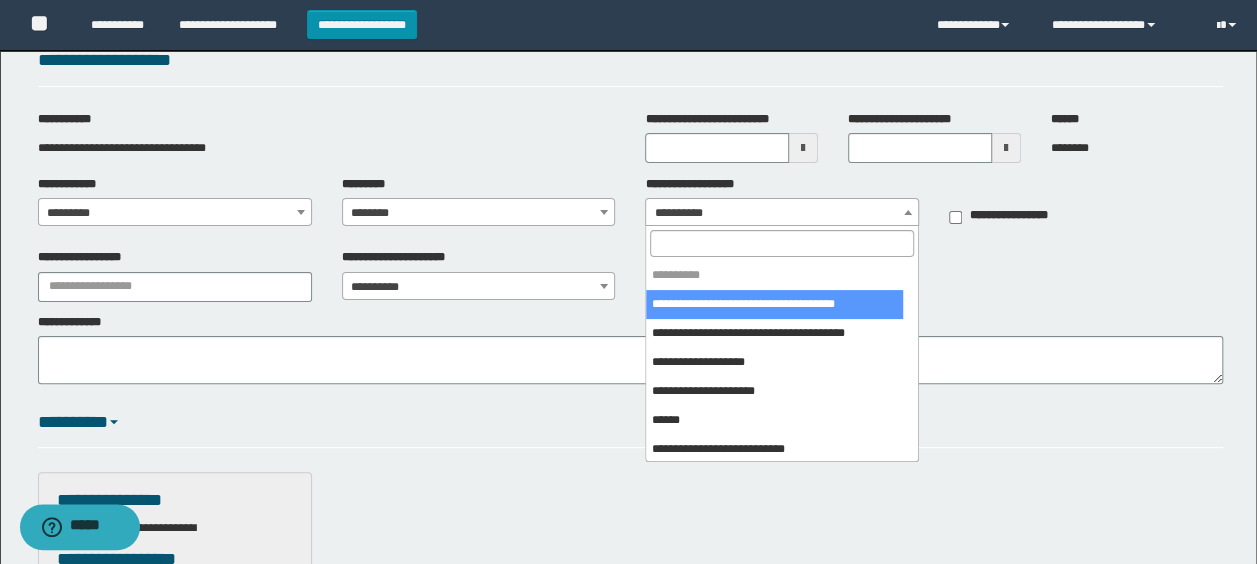 click on "**********" at bounding box center [782, 213] 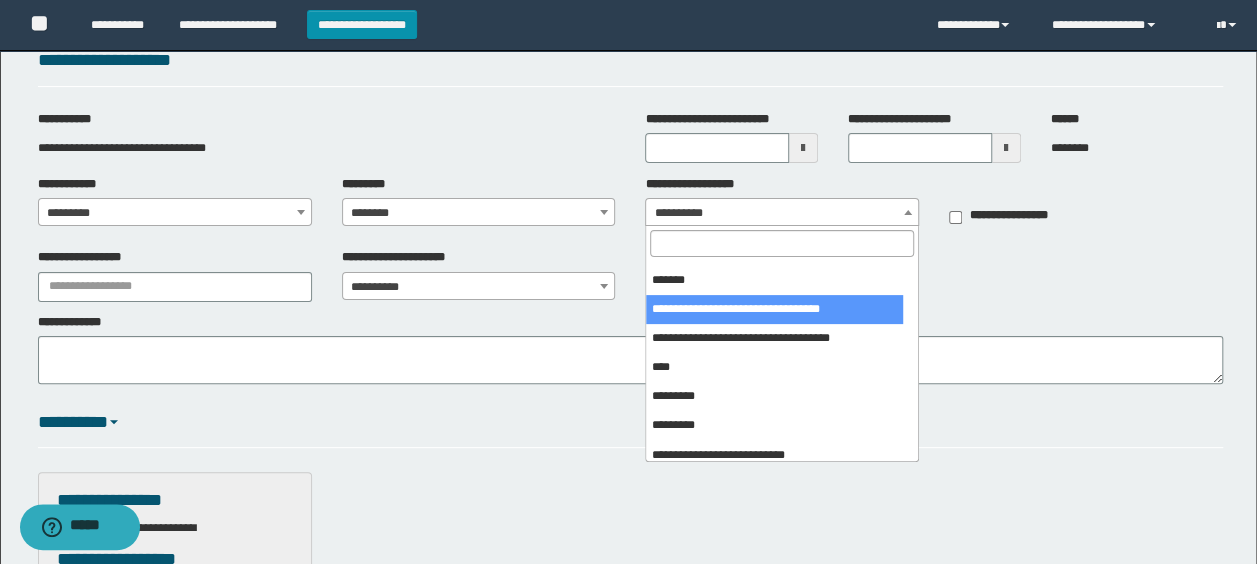 scroll, scrollTop: 300, scrollLeft: 0, axis: vertical 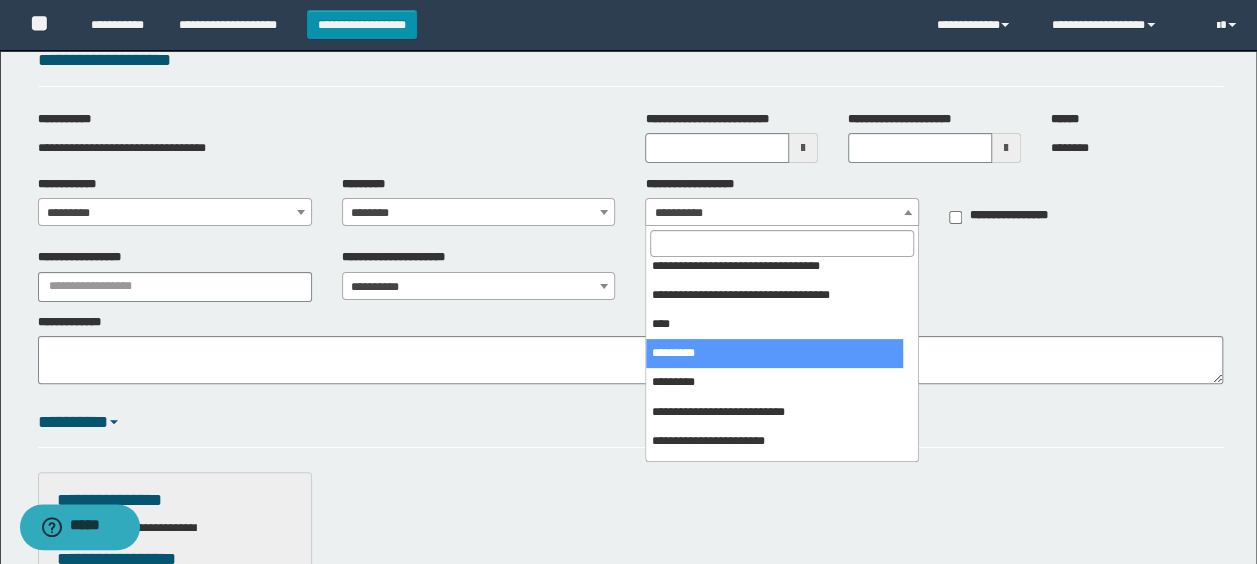select on "***" 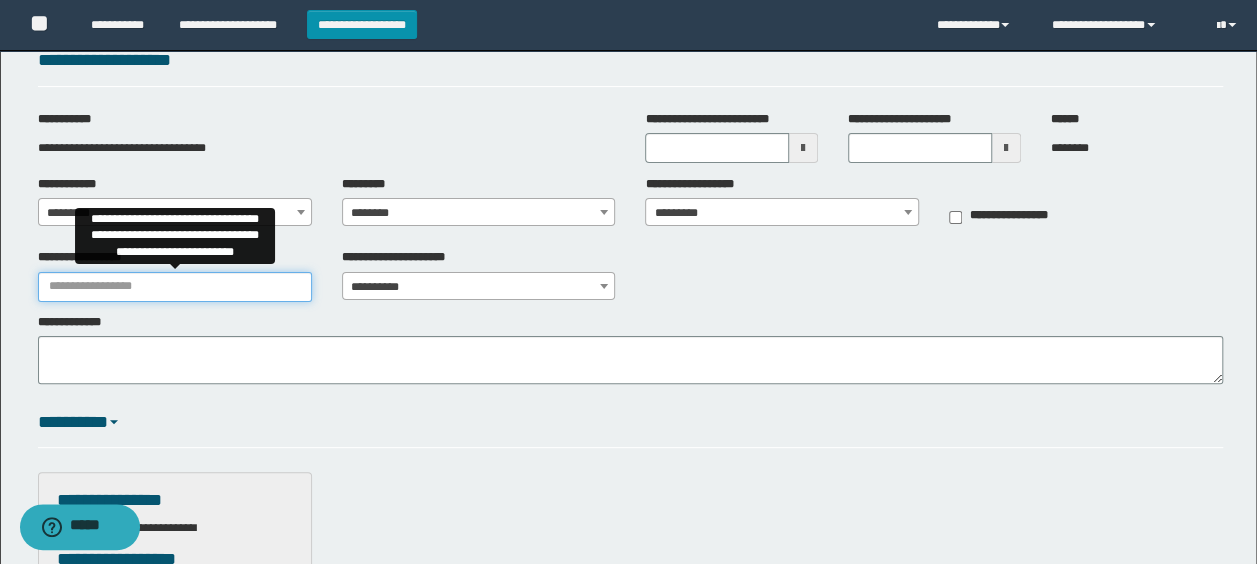 click on "**********" at bounding box center (175, 287) 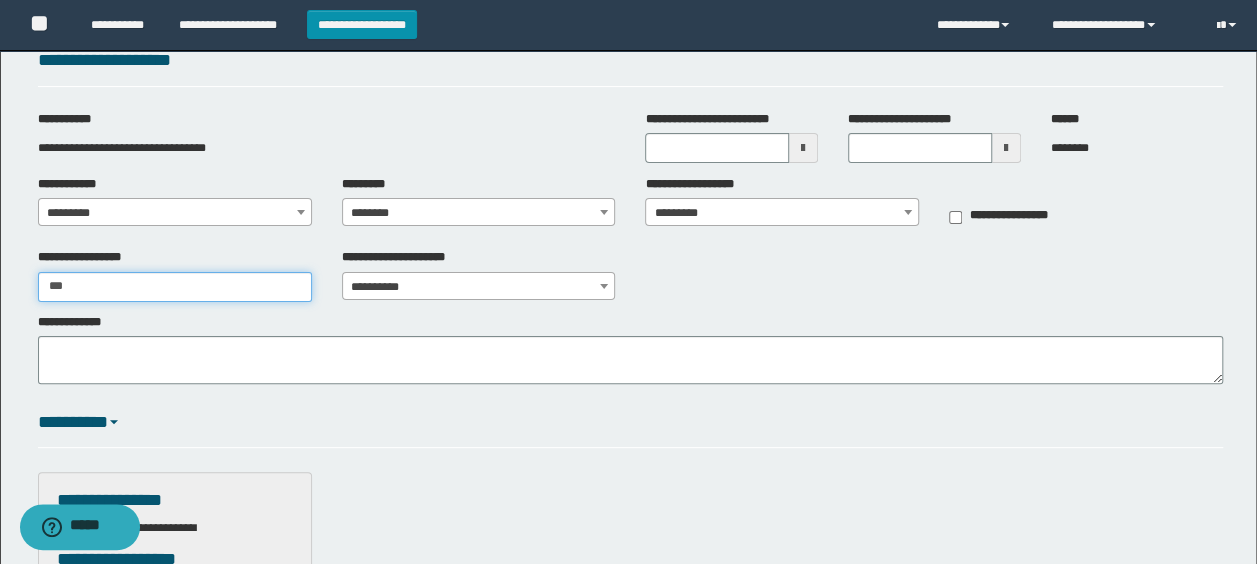 type on "**********" 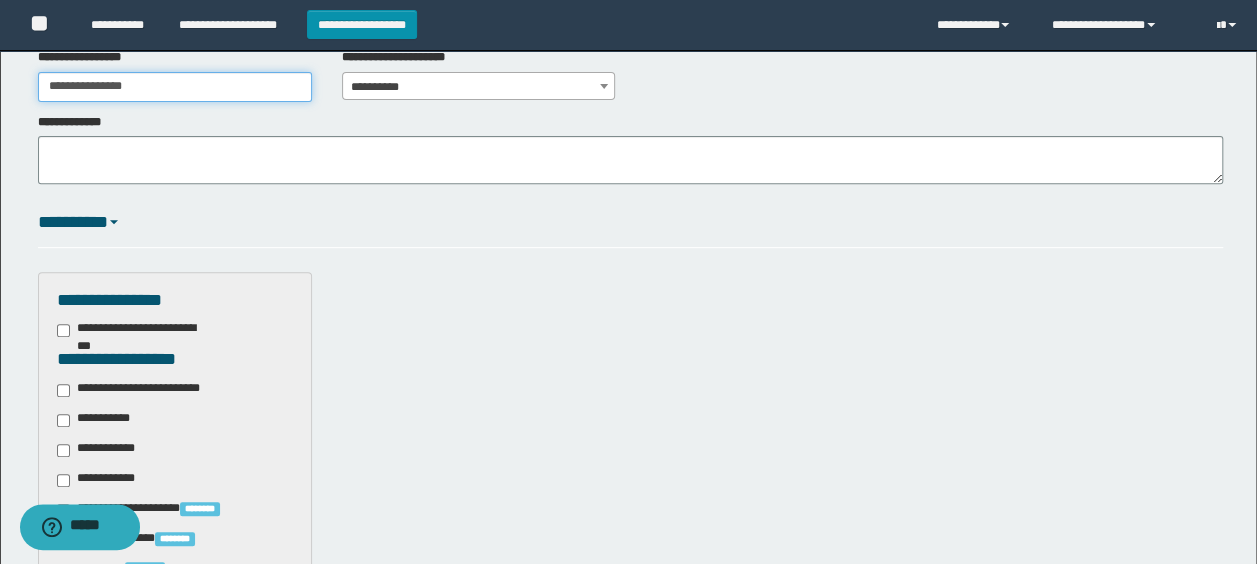 scroll, scrollTop: 400, scrollLeft: 0, axis: vertical 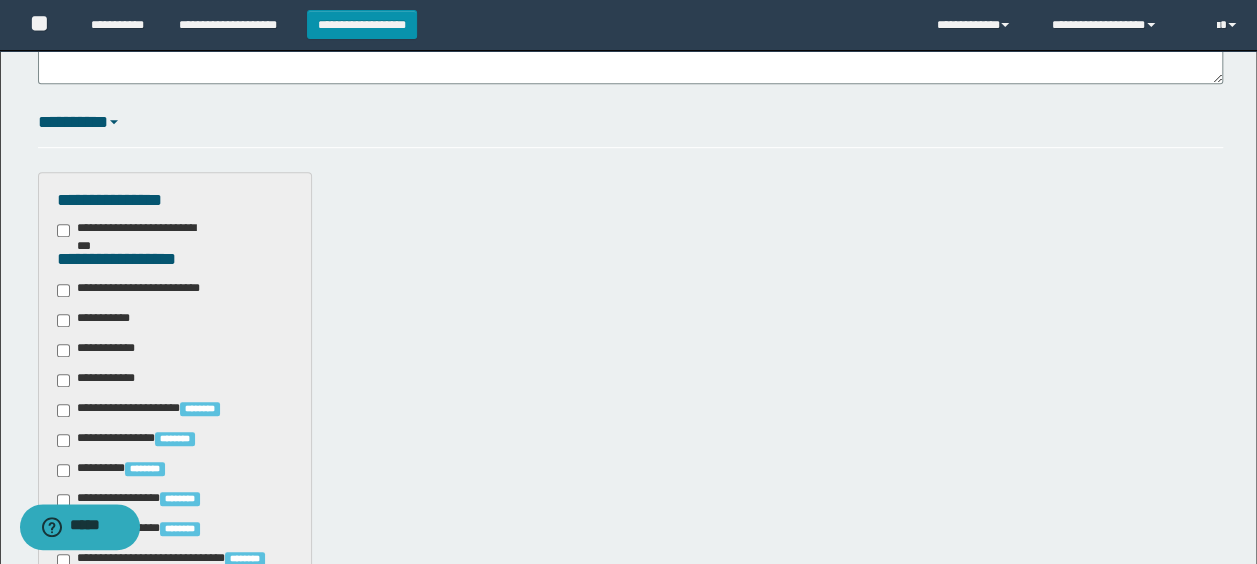 click on "**********" at bounding box center [143, 290] 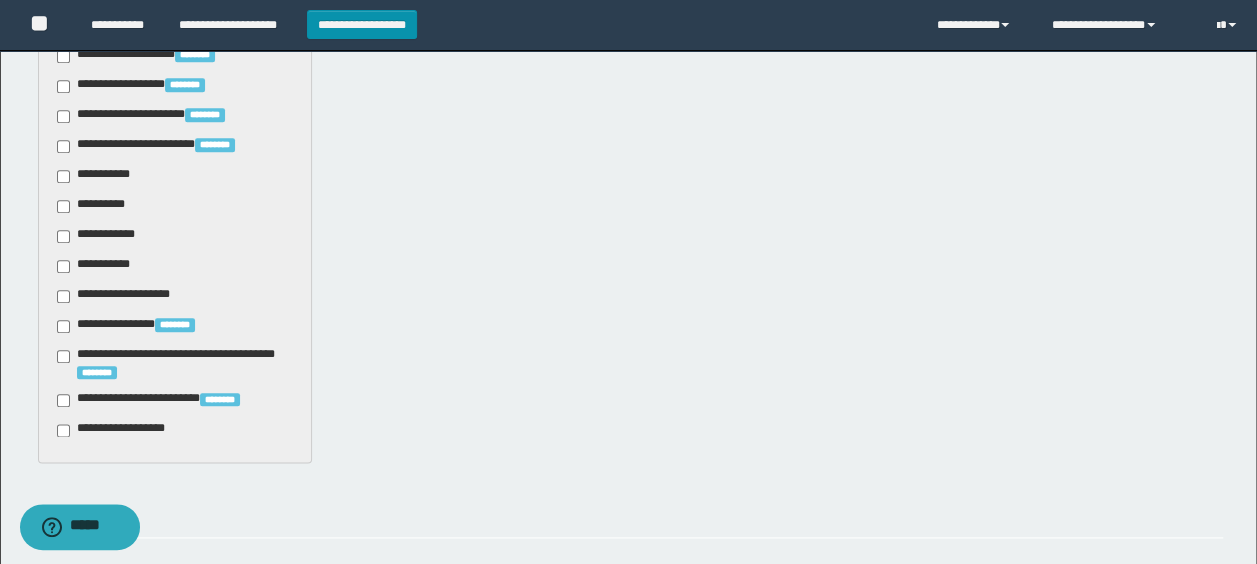 scroll, scrollTop: 1000, scrollLeft: 0, axis: vertical 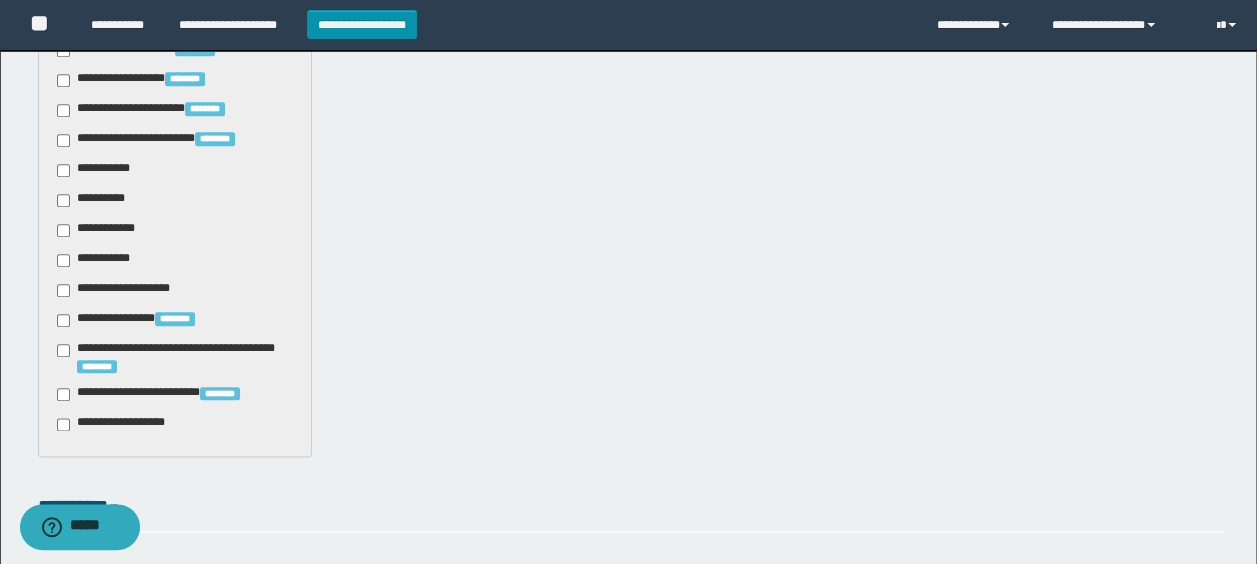 click on "**********" at bounding box center [97, 170] 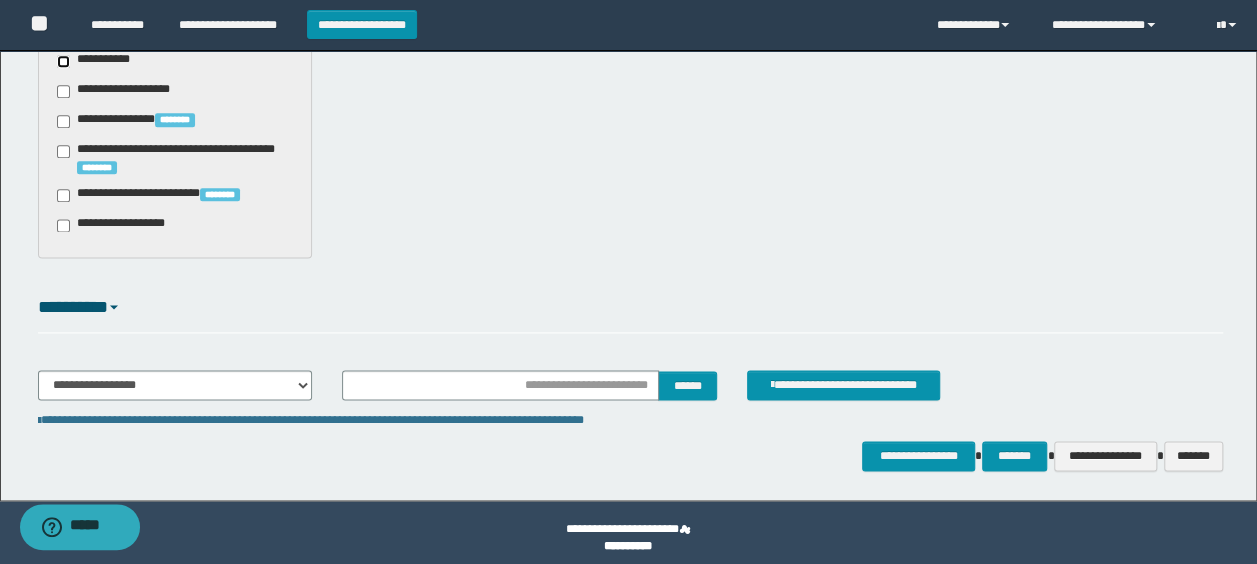 scroll, scrollTop: 1200, scrollLeft: 0, axis: vertical 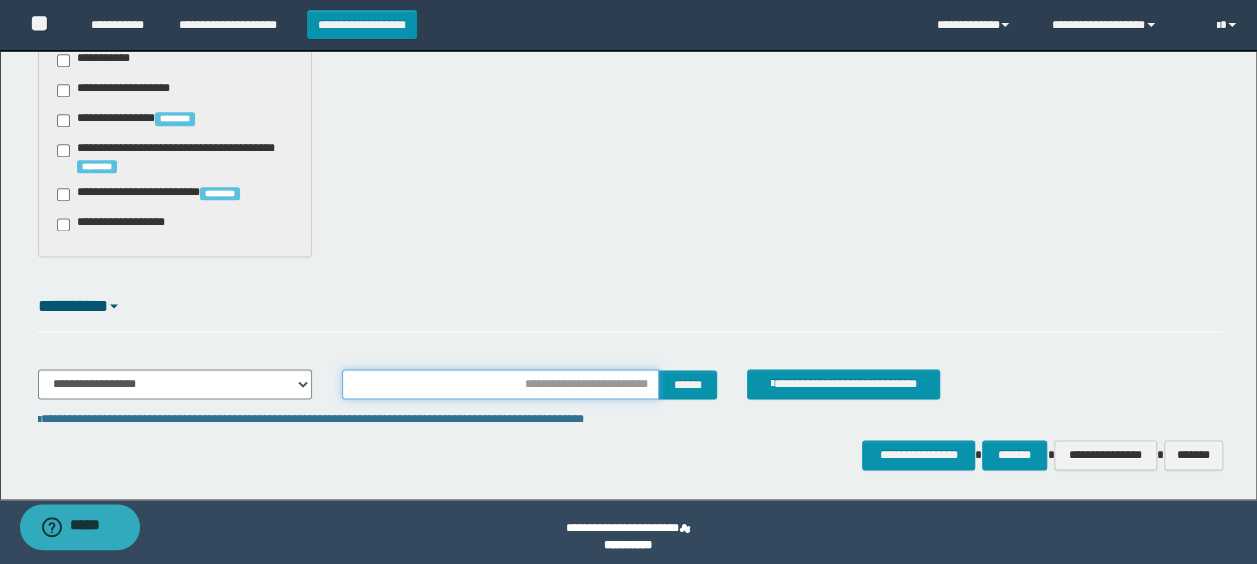 click at bounding box center (501, 384) 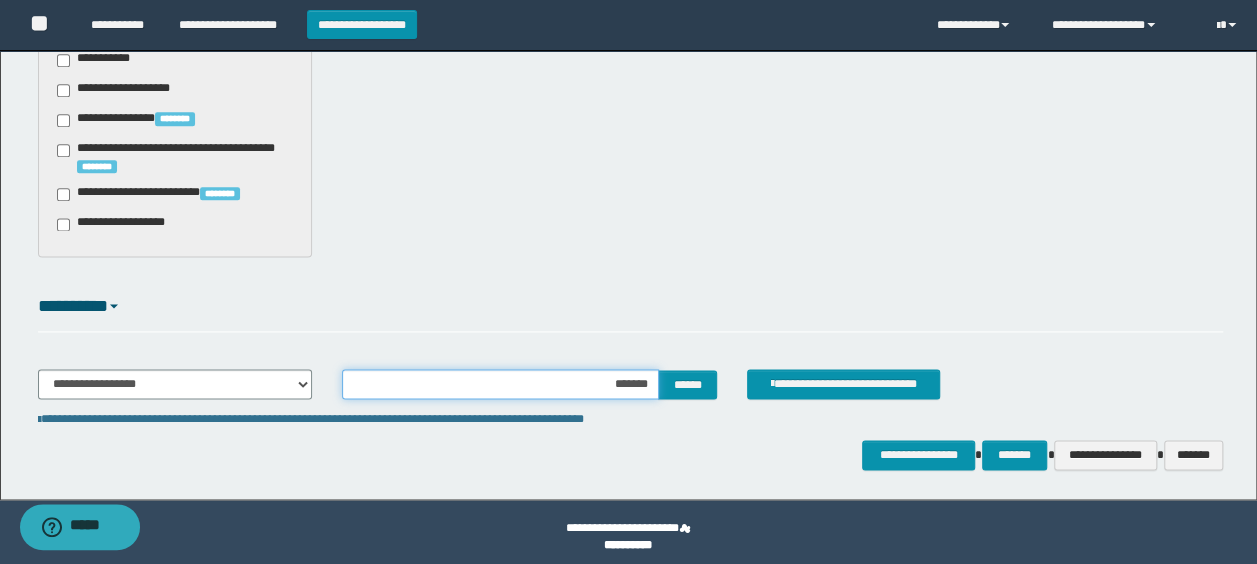 type on "********" 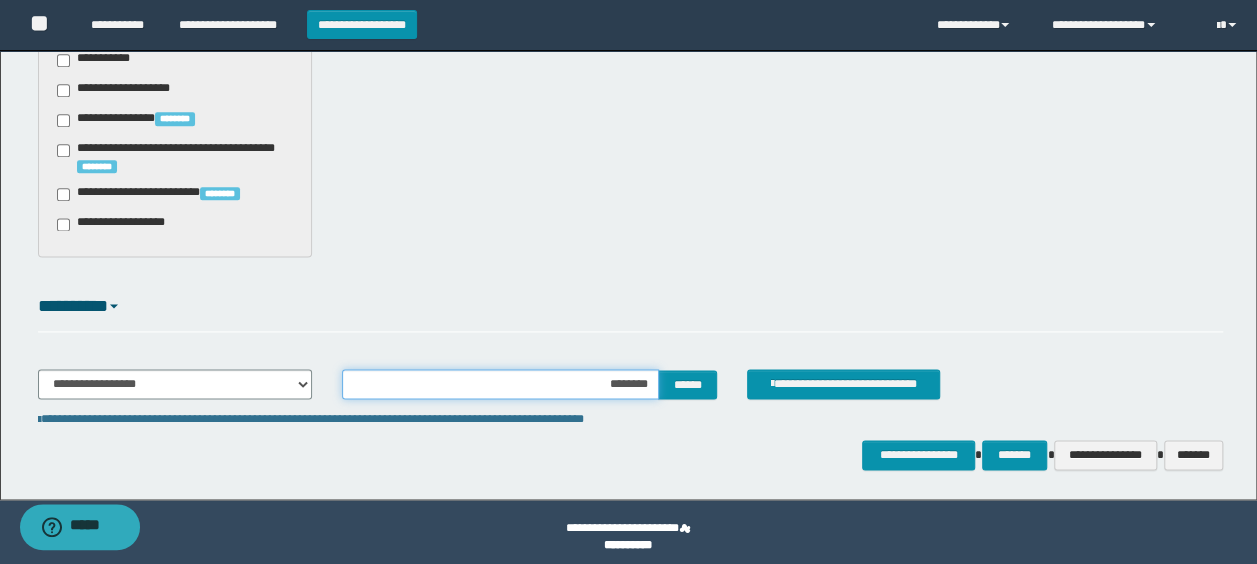 click on "********" at bounding box center (501, 384) 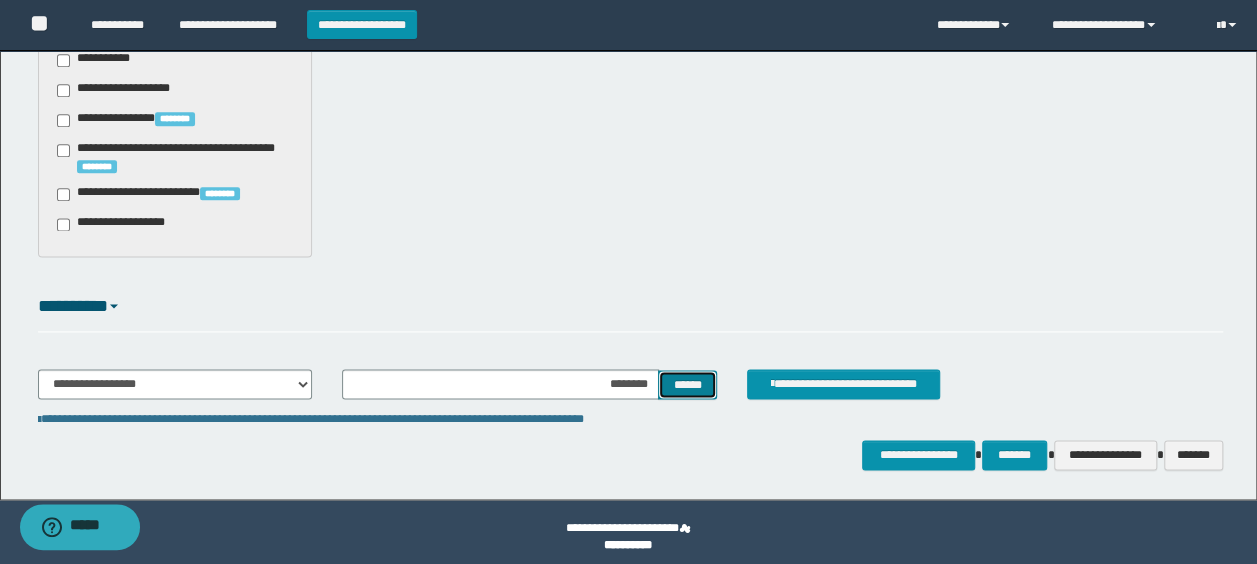 click on "******" at bounding box center [687, 384] 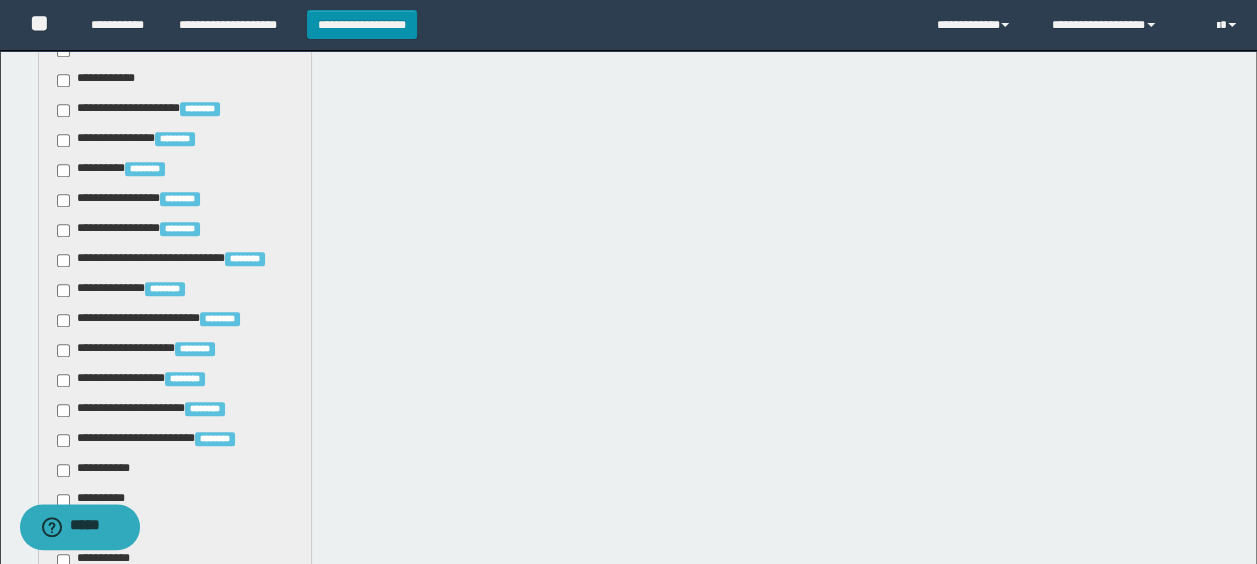 scroll, scrollTop: 1210, scrollLeft: 0, axis: vertical 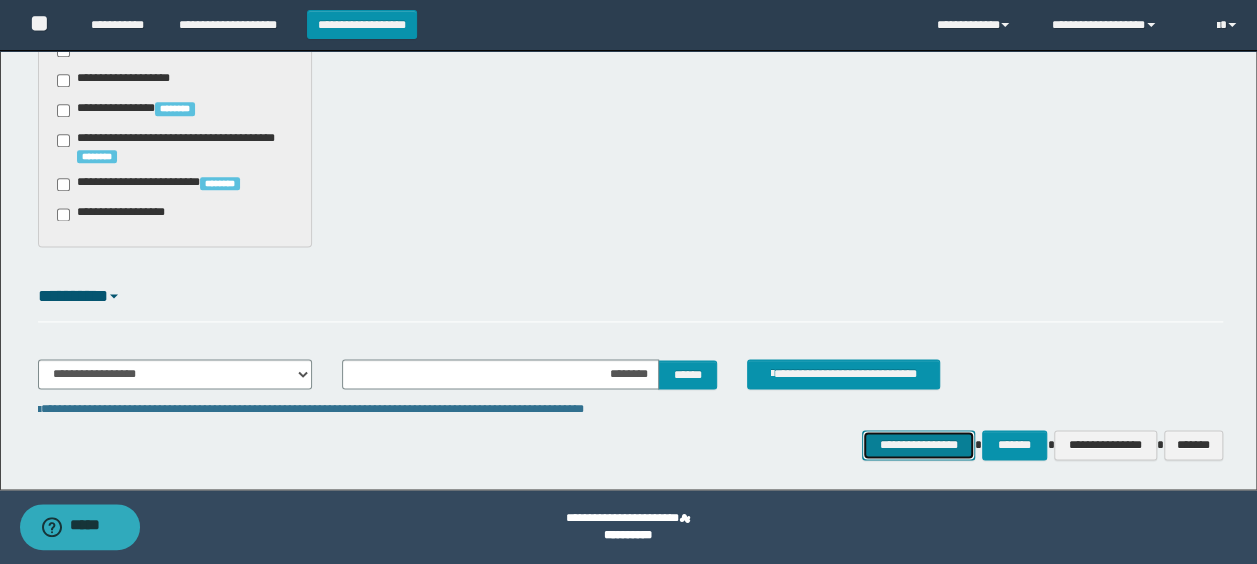 click on "**********" at bounding box center [628, -340] 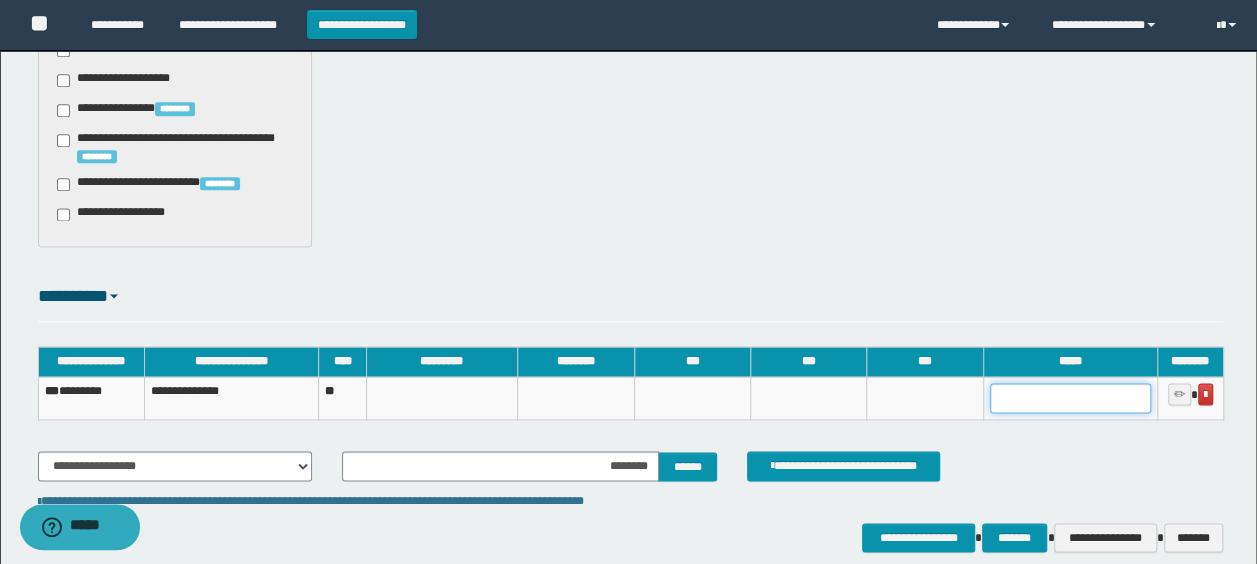 click at bounding box center [1070, 398] 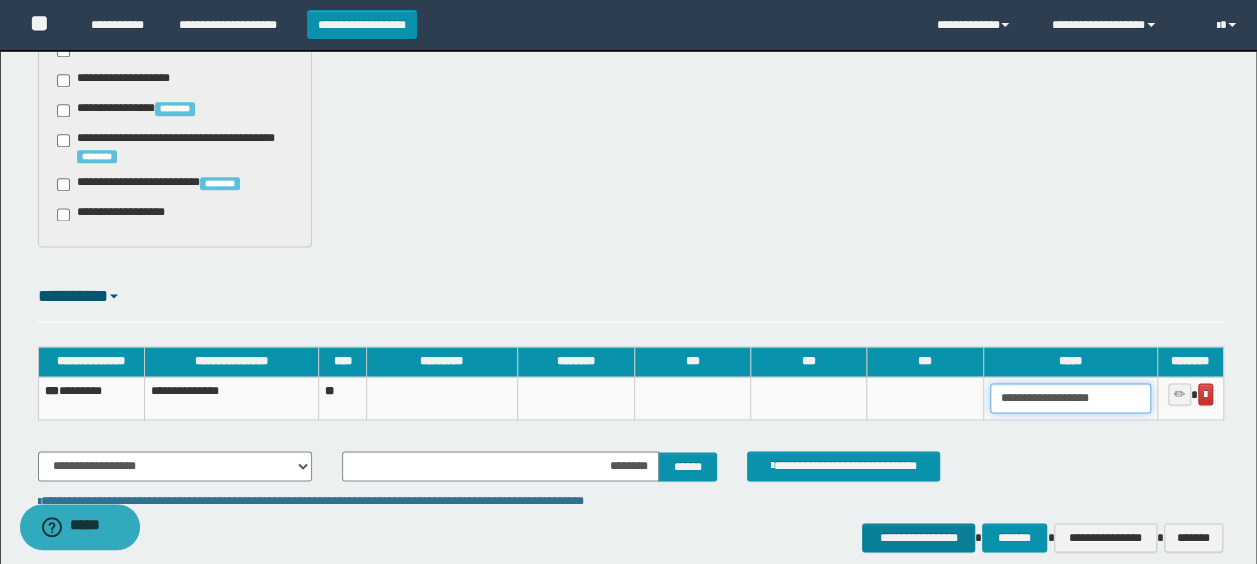 type on "**********" 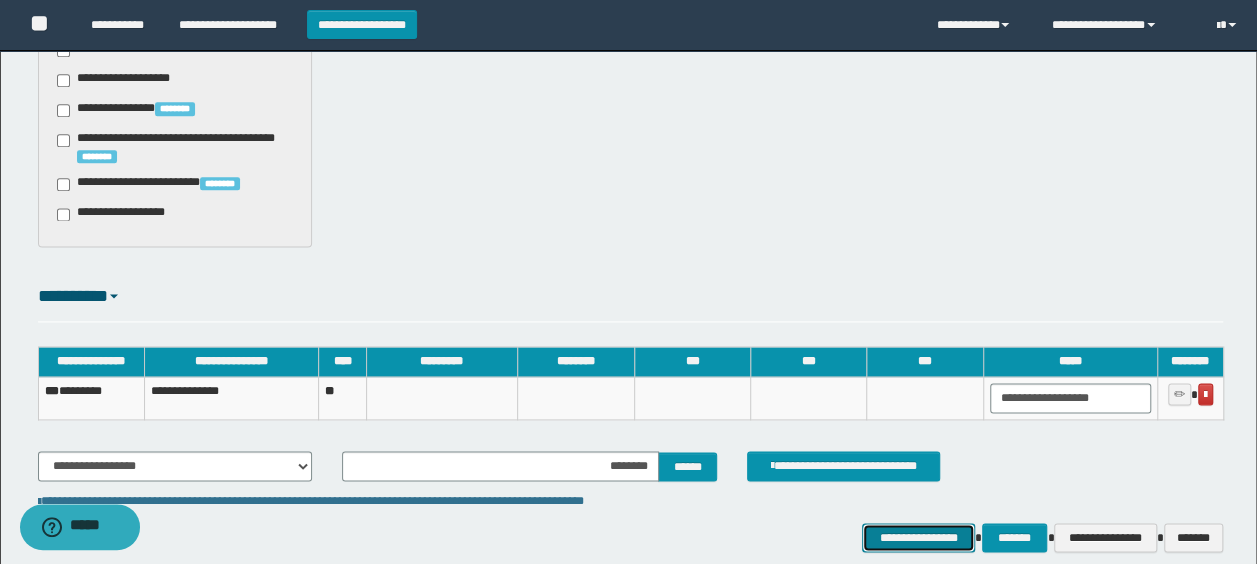 click on "**********" at bounding box center (918, 537) 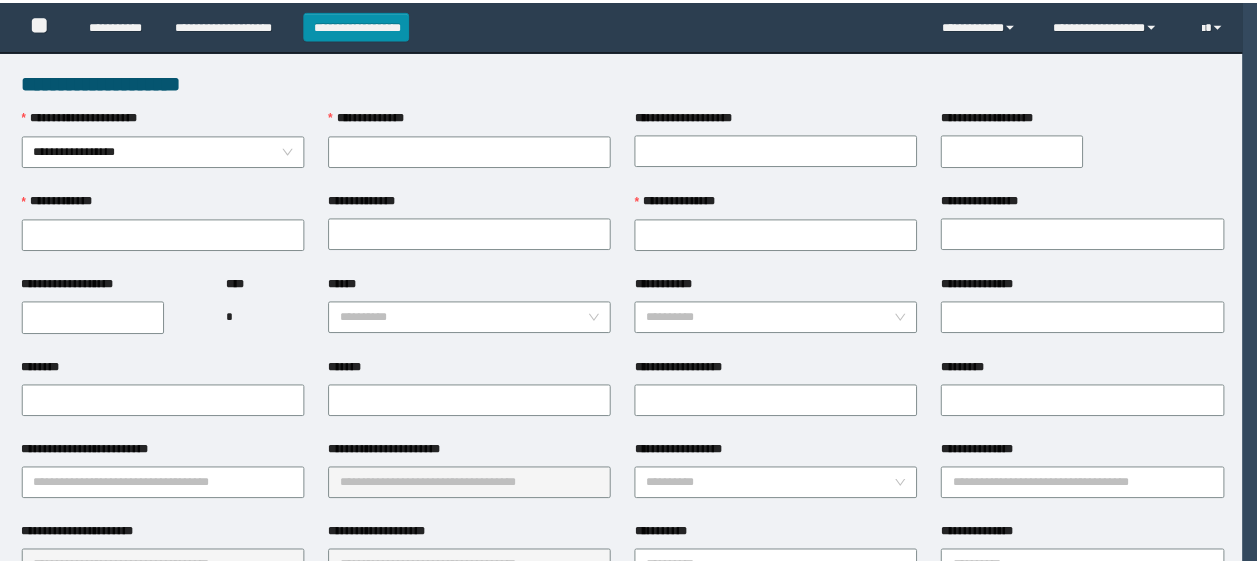 scroll, scrollTop: 0, scrollLeft: 0, axis: both 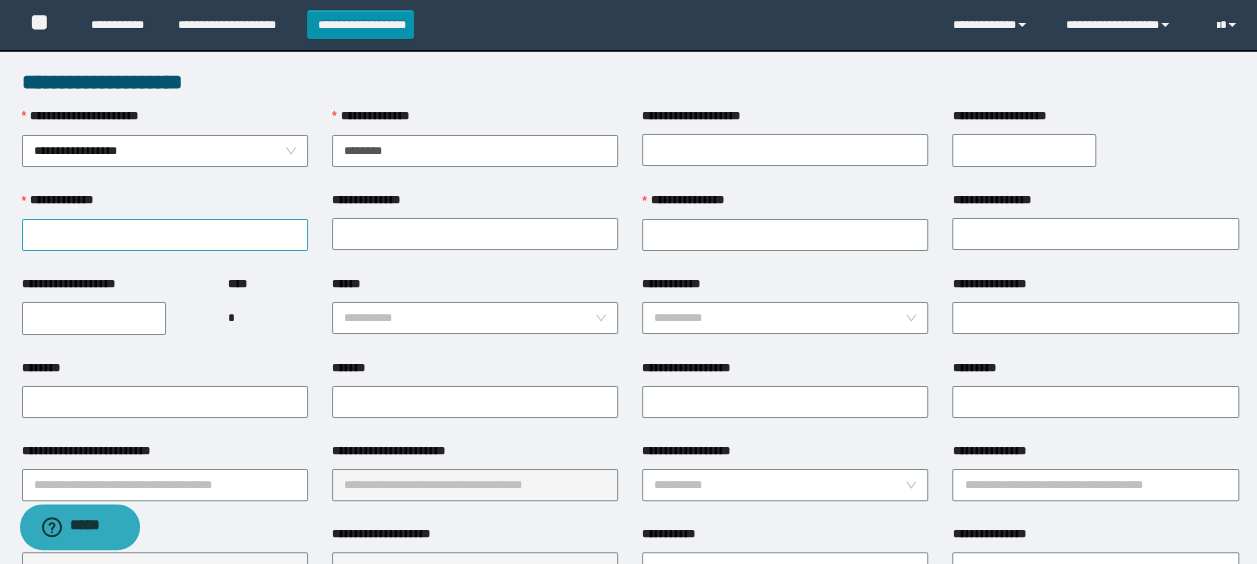 type on "********" 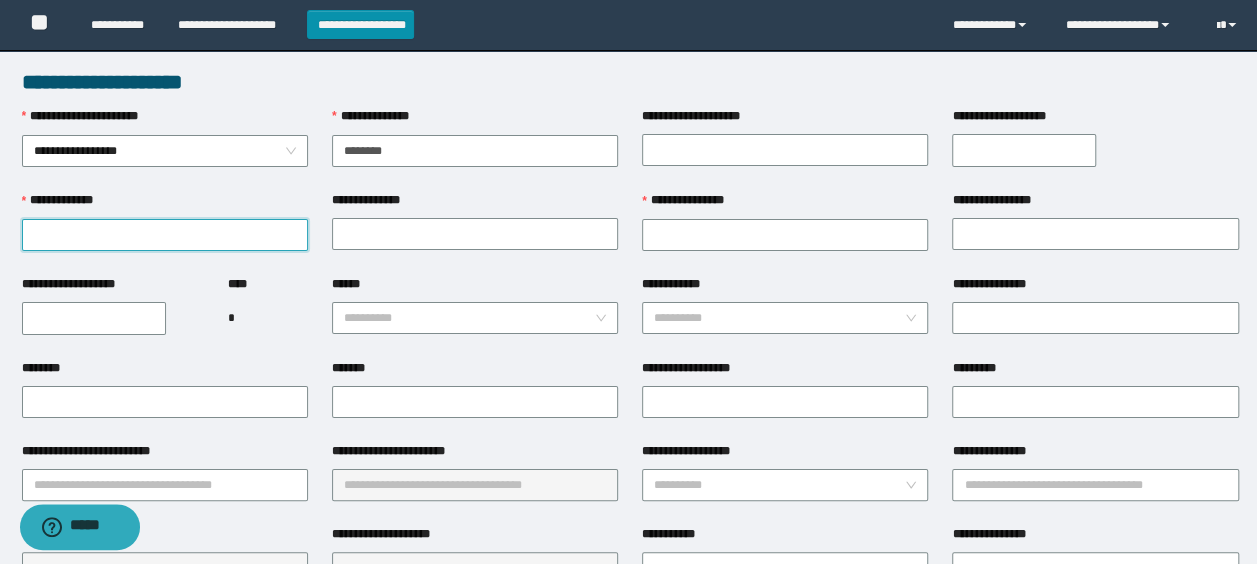 click on "**********" at bounding box center [165, 235] 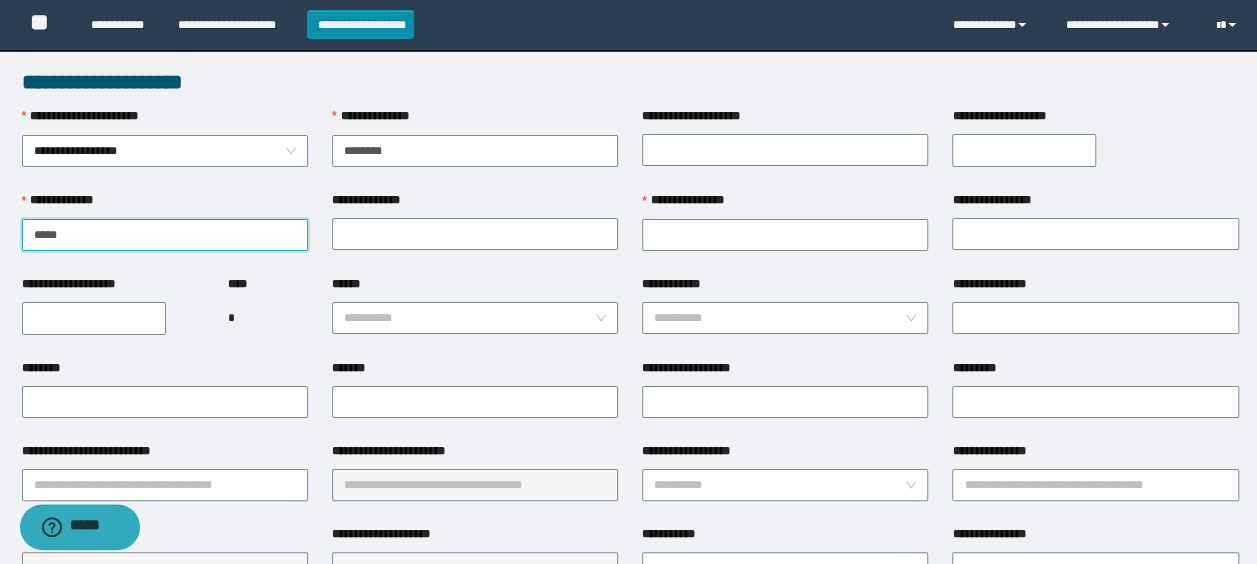 type on "*****" 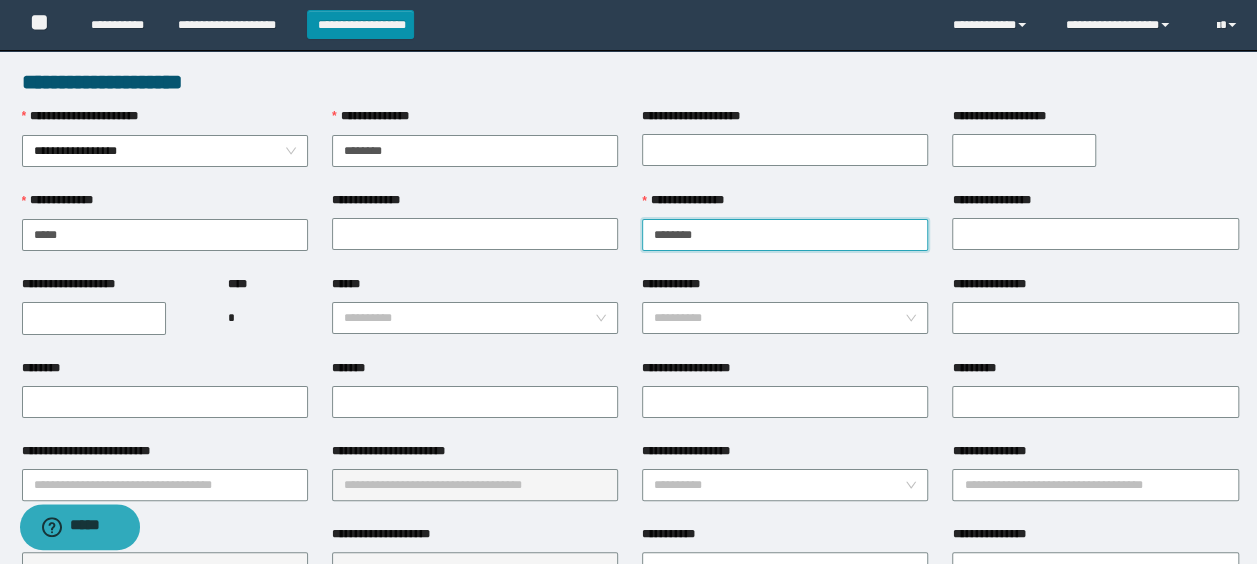 type on "********" 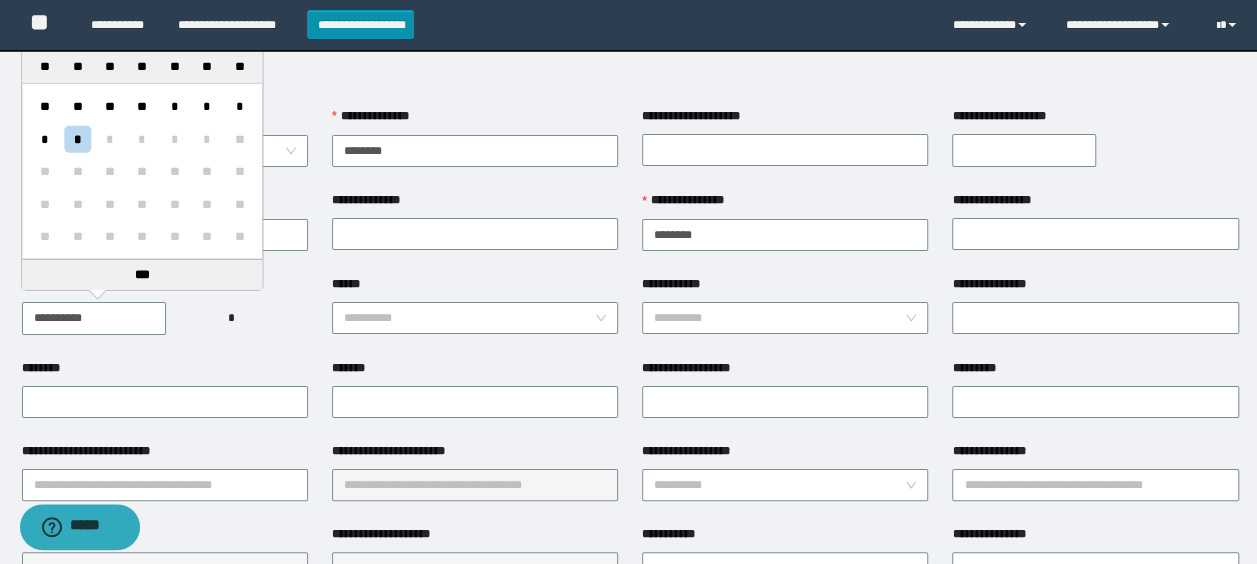 click on "**********" at bounding box center [94, 318] 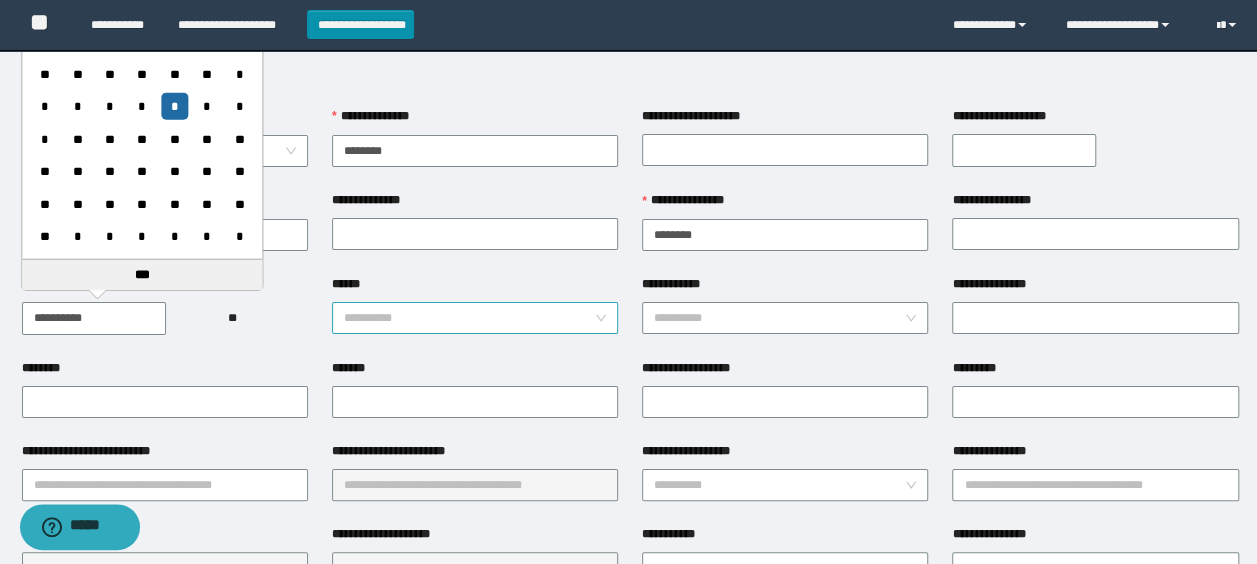 type on "**********" 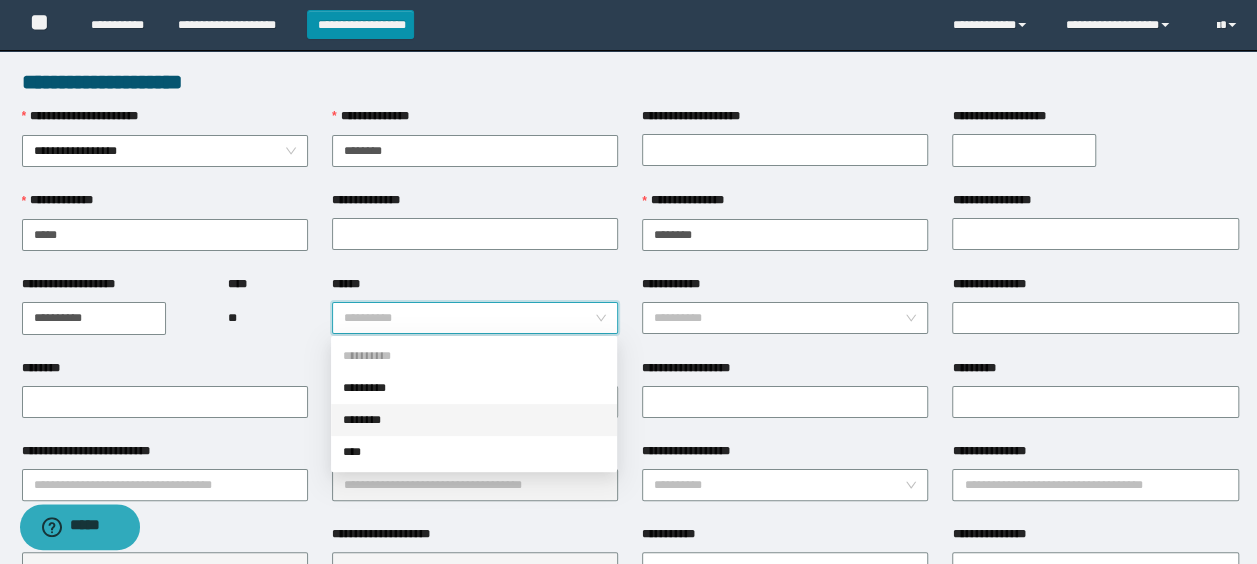 click on "********" at bounding box center [474, 420] 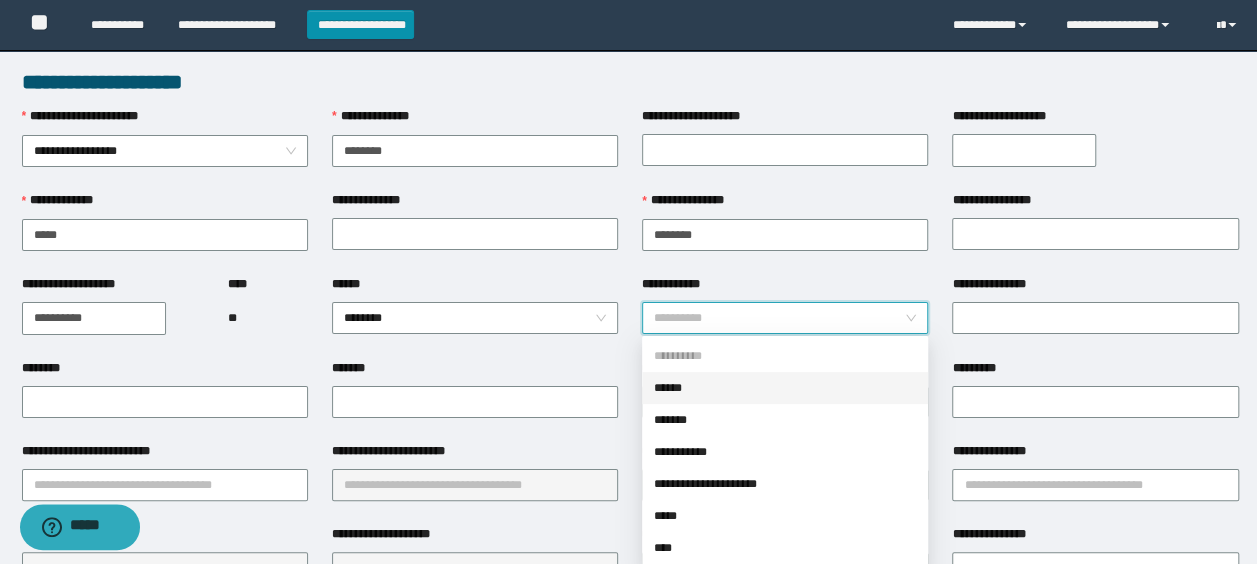 click on "**********" at bounding box center (779, 318) 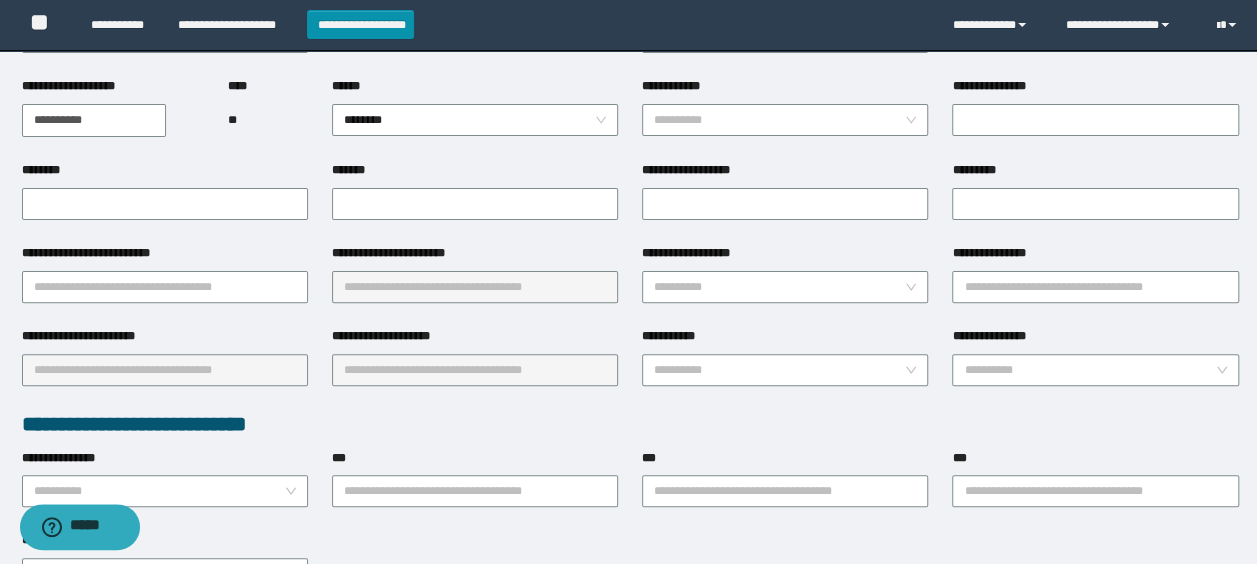 scroll, scrollTop: 200, scrollLeft: 0, axis: vertical 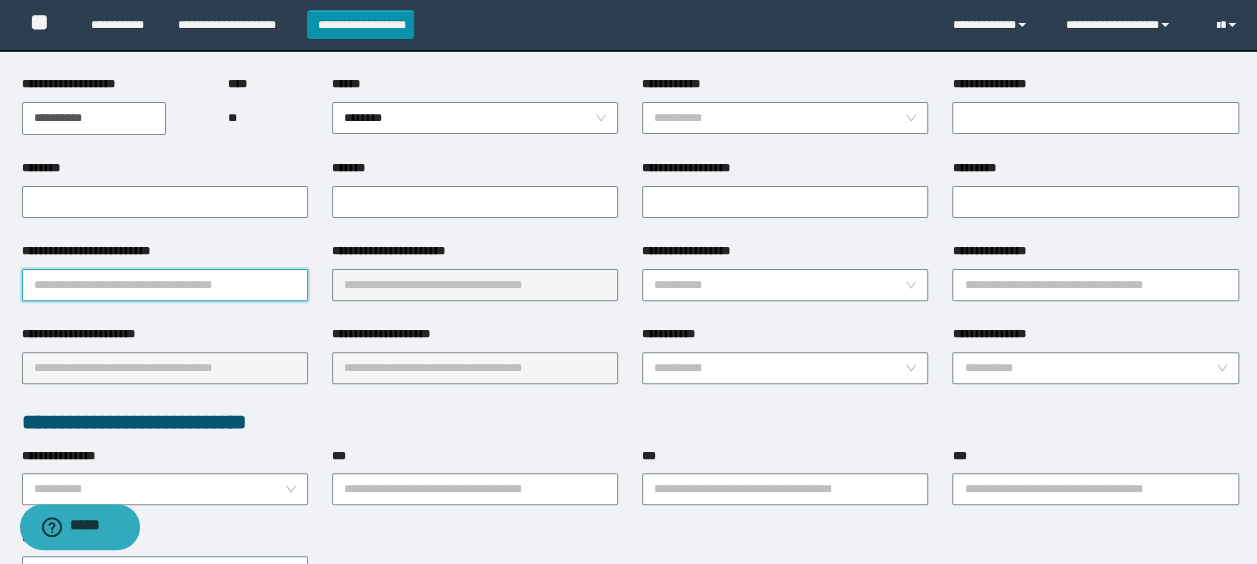 click on "**********" at bounding box center [165, 285] 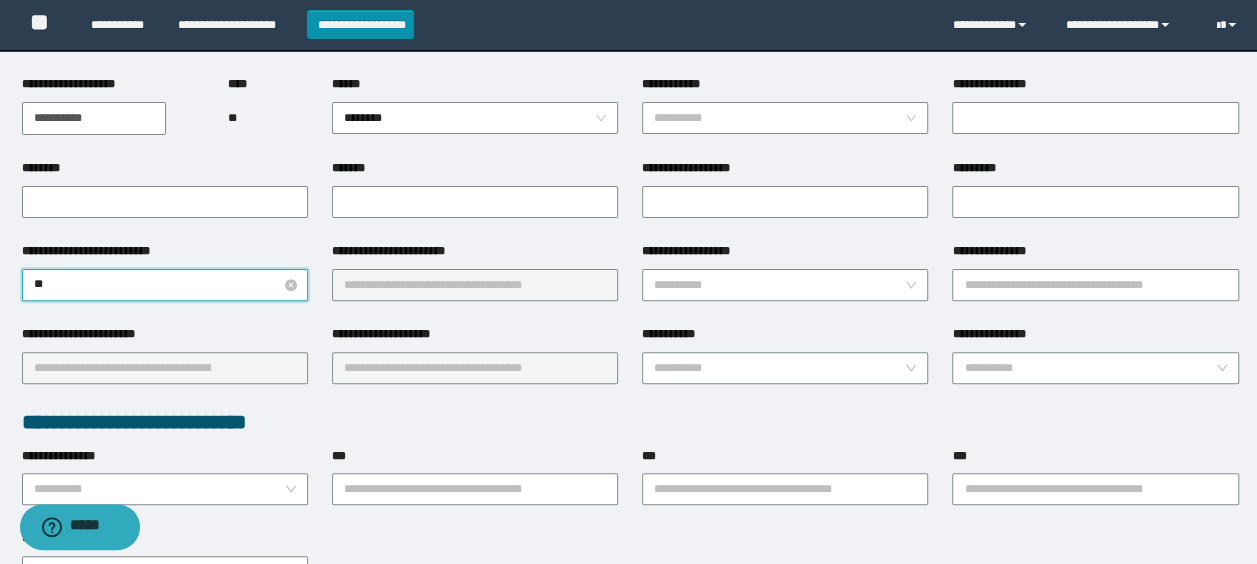 type on "***" 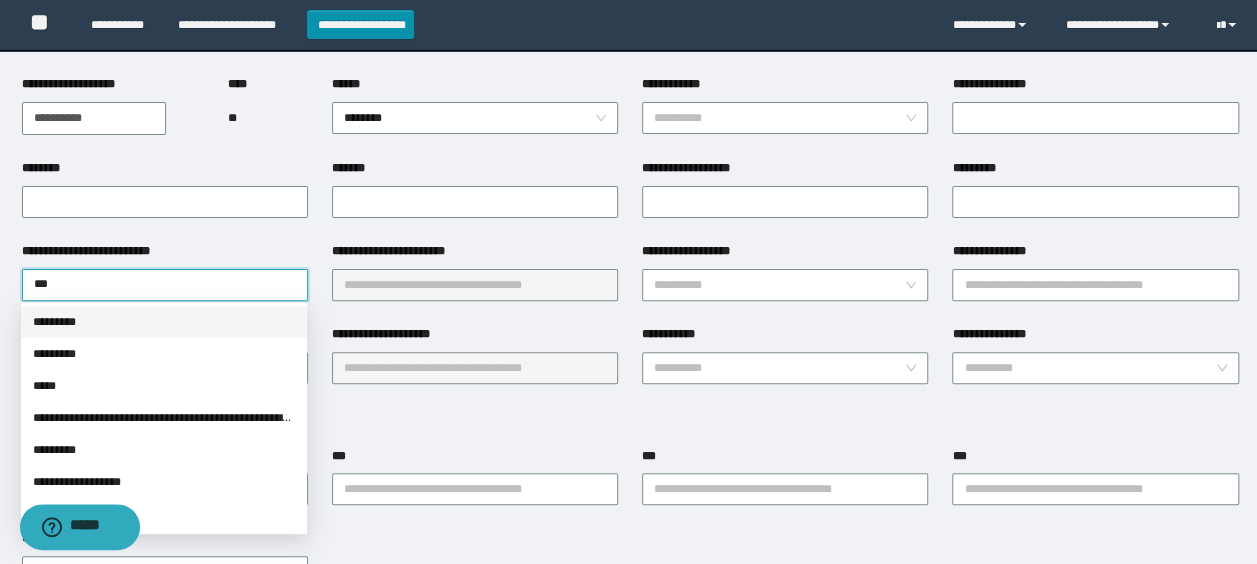 click on "*********" at bounding box center [164, 322] 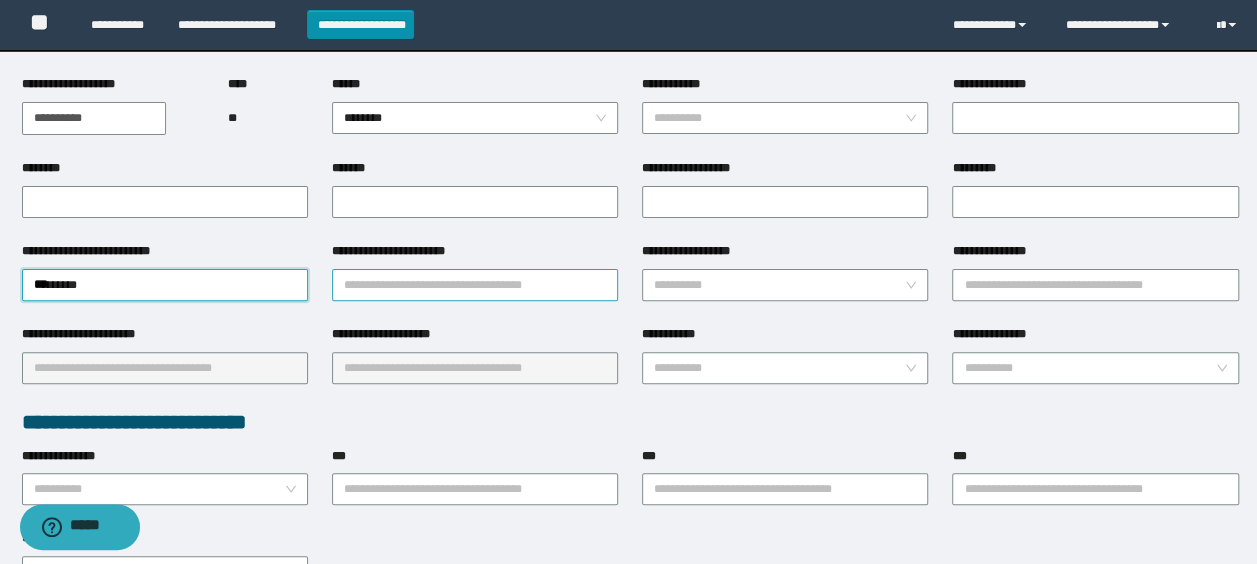 click on "**********" at bounding box center [475, 285] 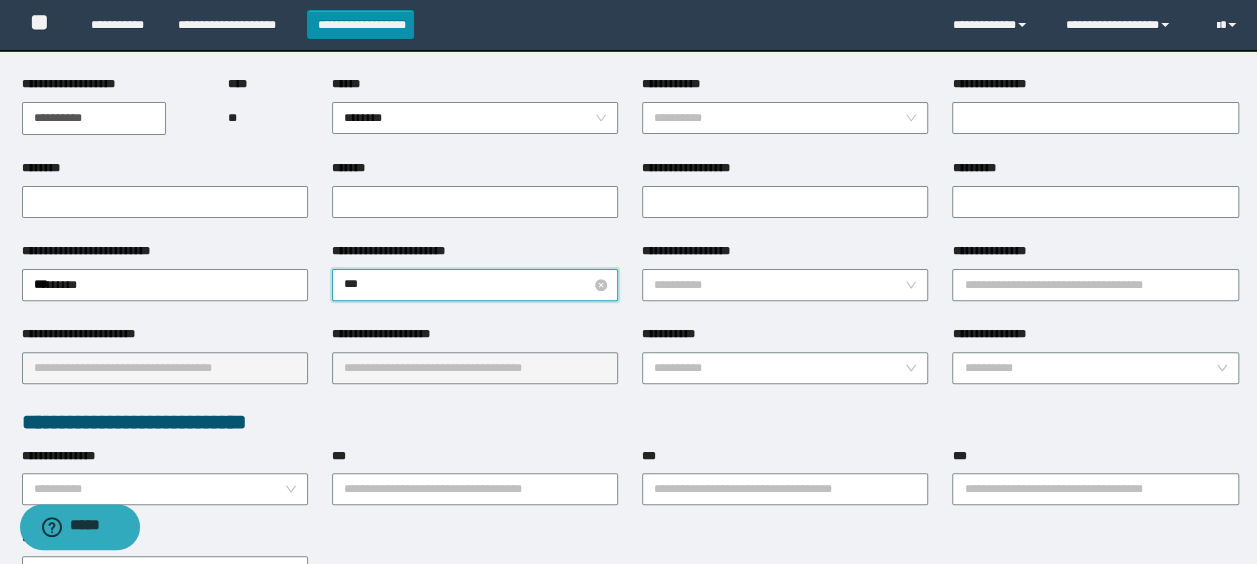 type on "****" 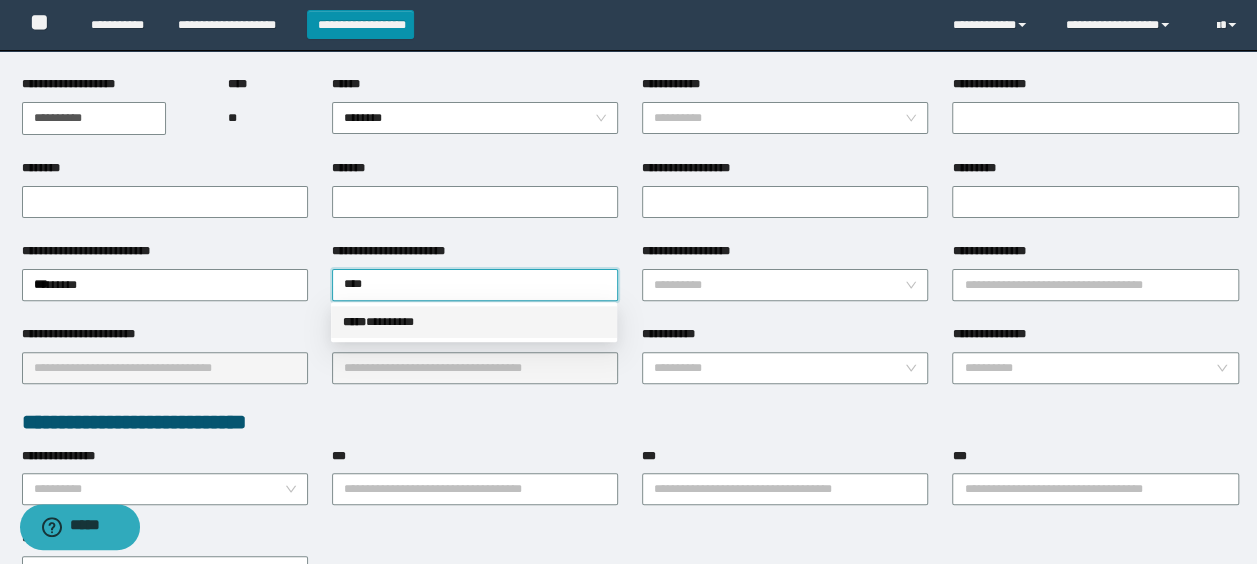 click on "***** * *******" at bounding box center [474, 322] 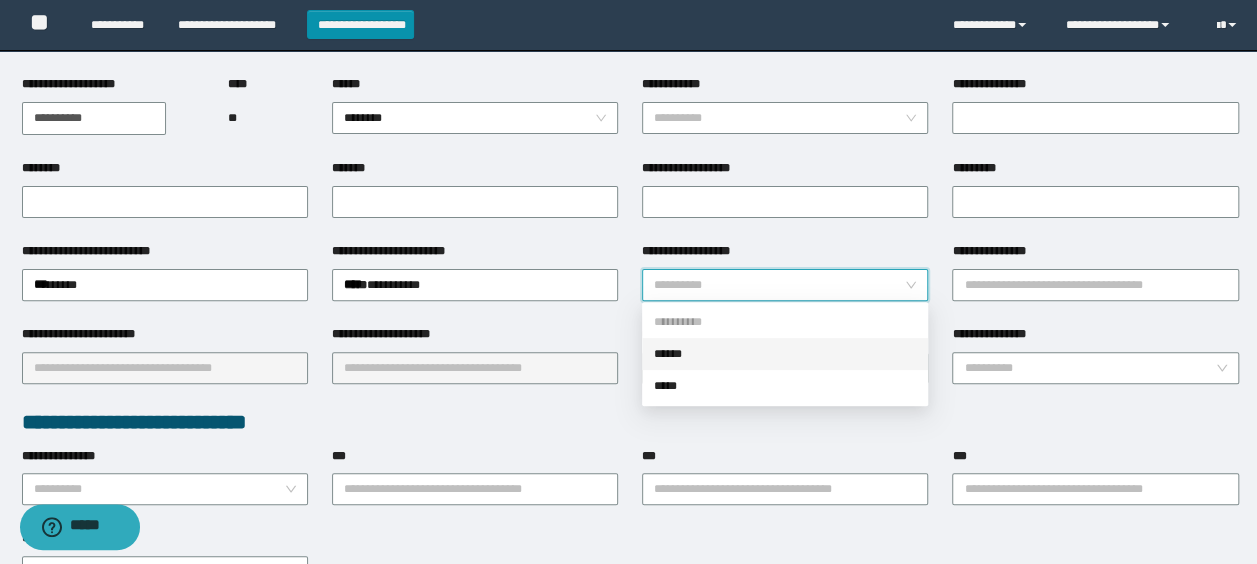 click on "**********" at bounding box center [779, 285] 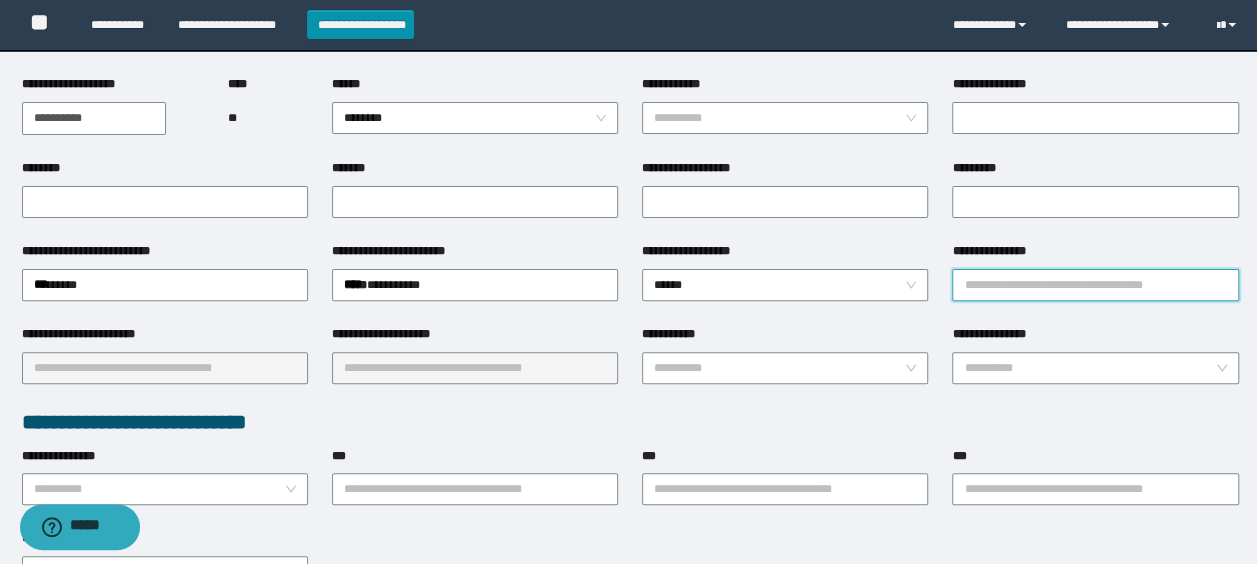 click on "**********" at bounding box center [1095, 285] 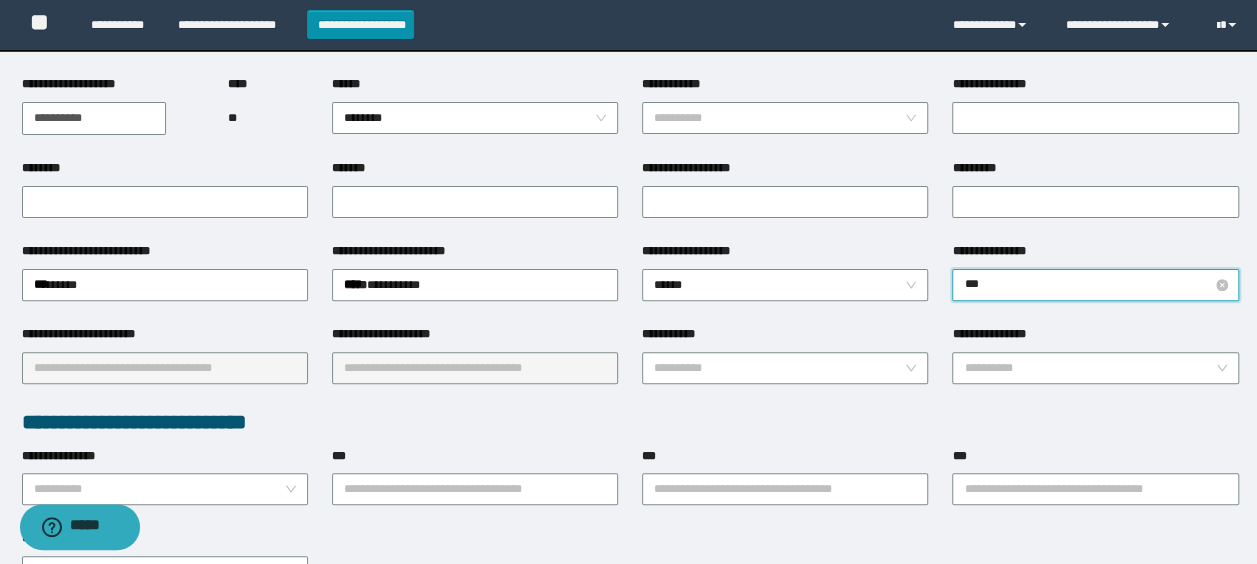 type on "****" 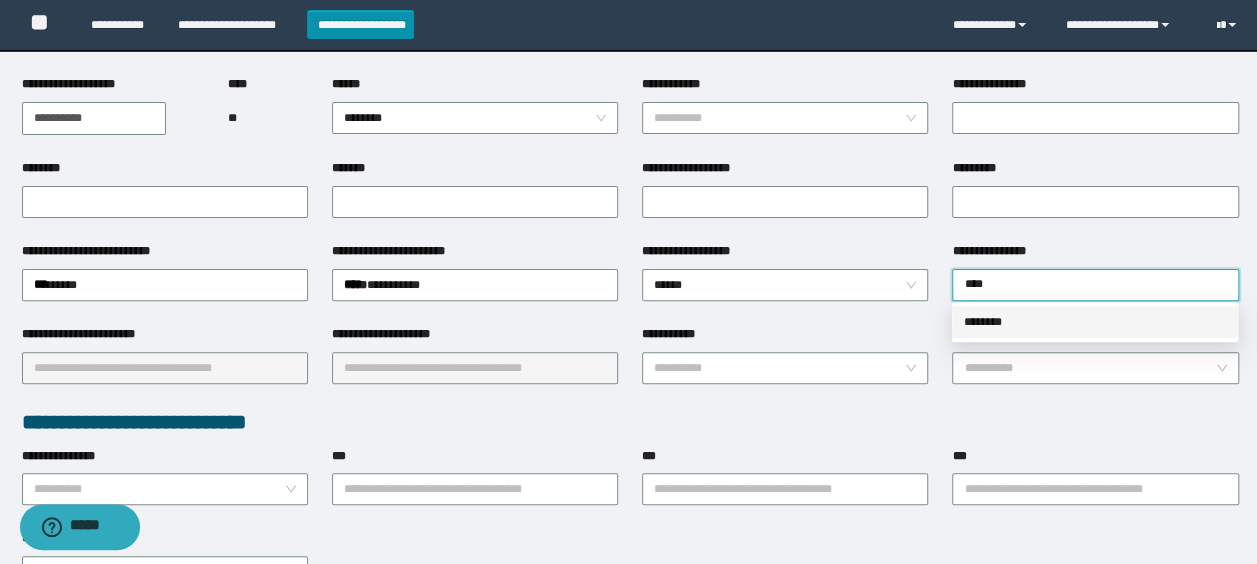 click on "********" at bounding box center (1095, 322) 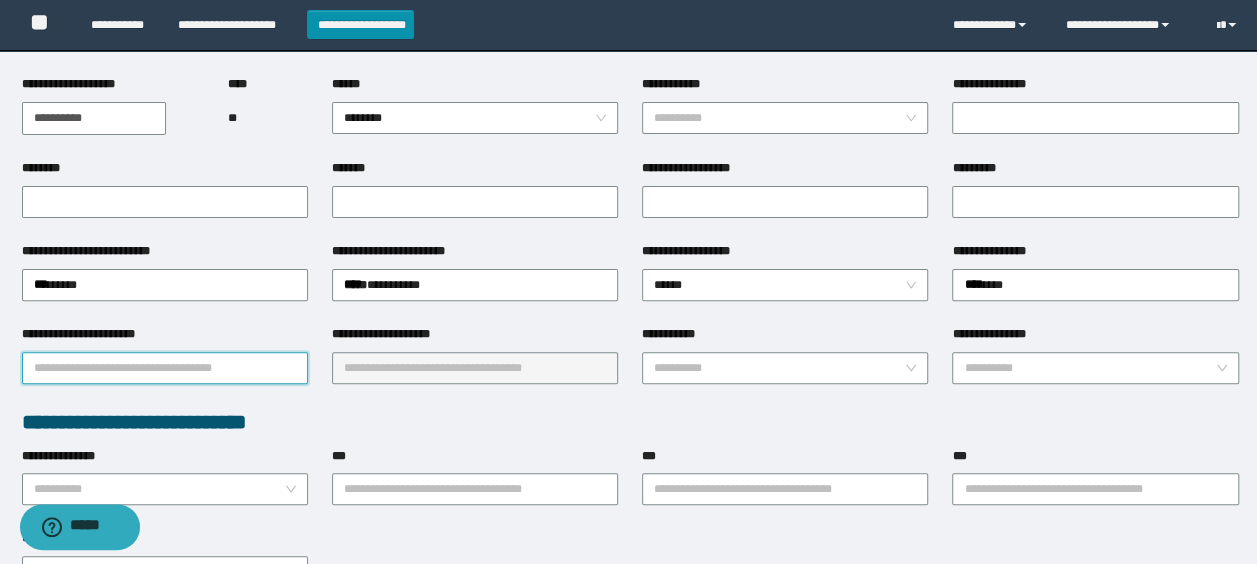 click on "**********" at bounding box center [165, 368] 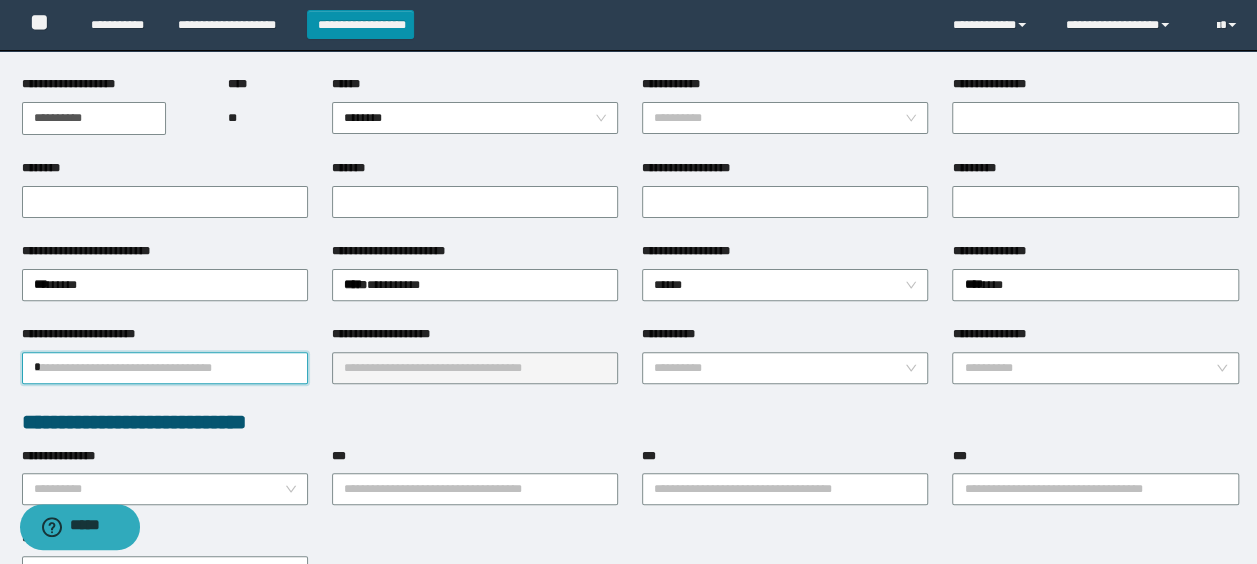 type on "**" 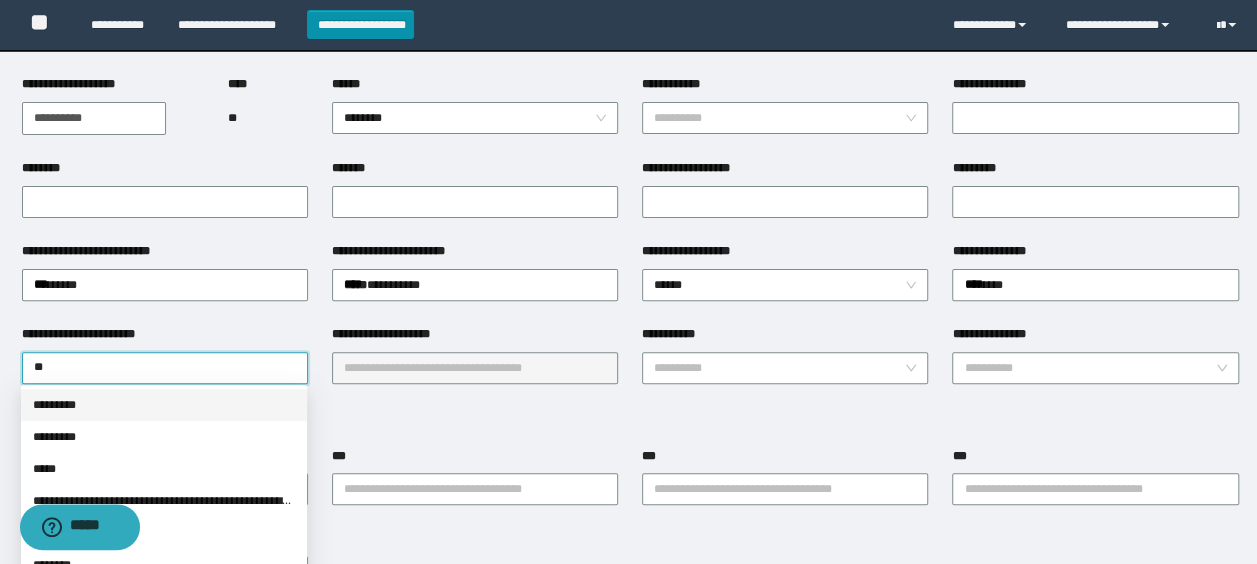 click on "*********" at bounding box center [164, 405] 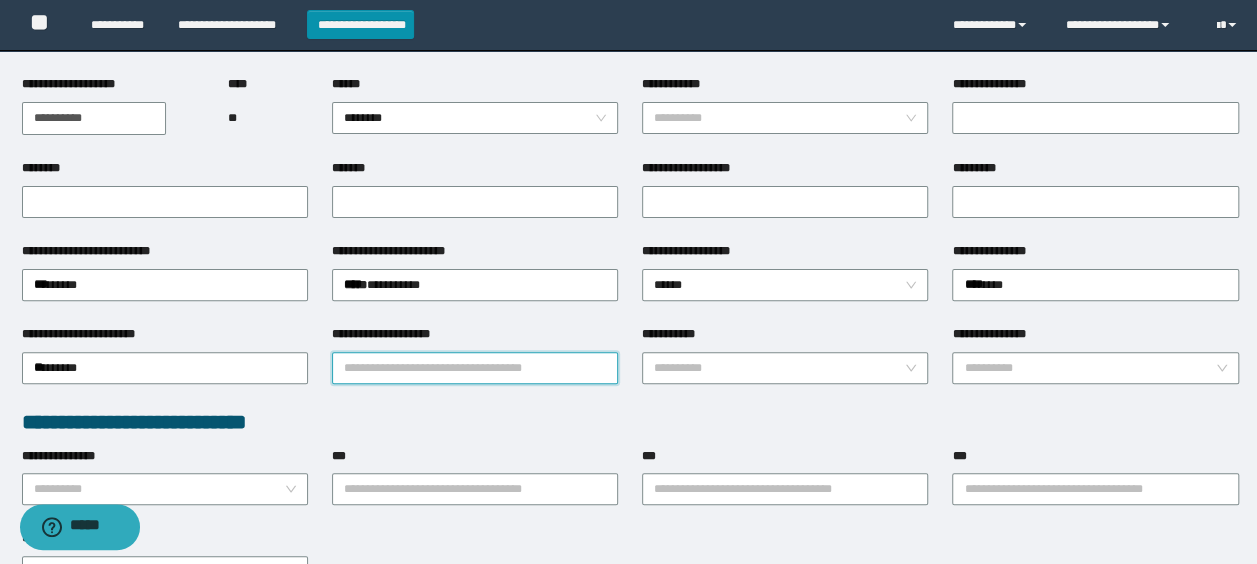 click on "**********" at bounding box center (475, 368) 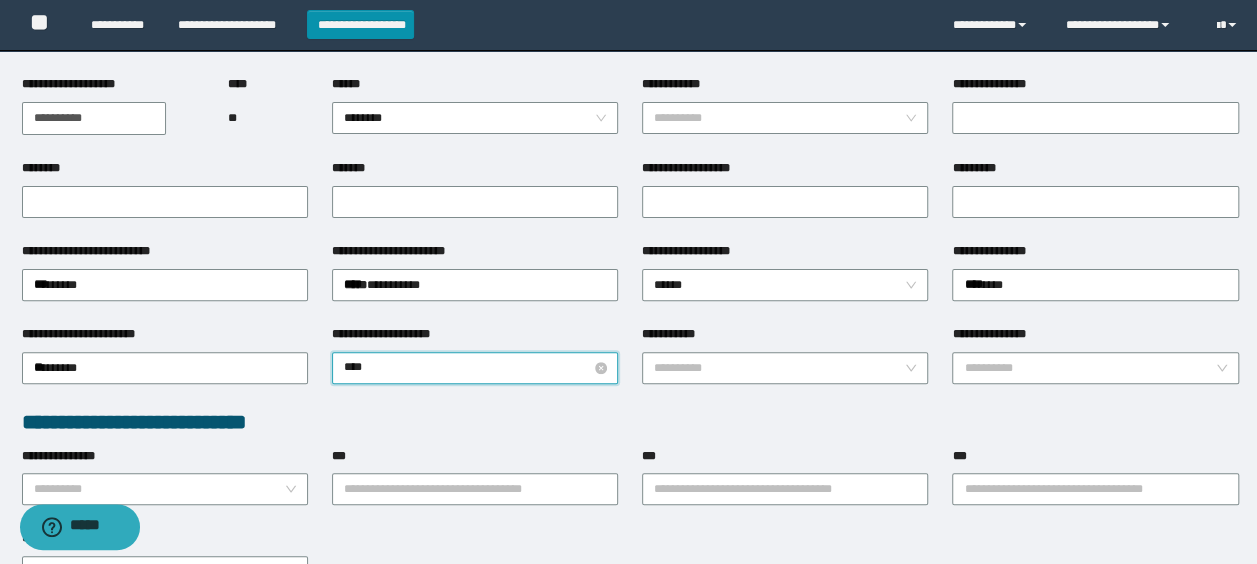 type on "*****" 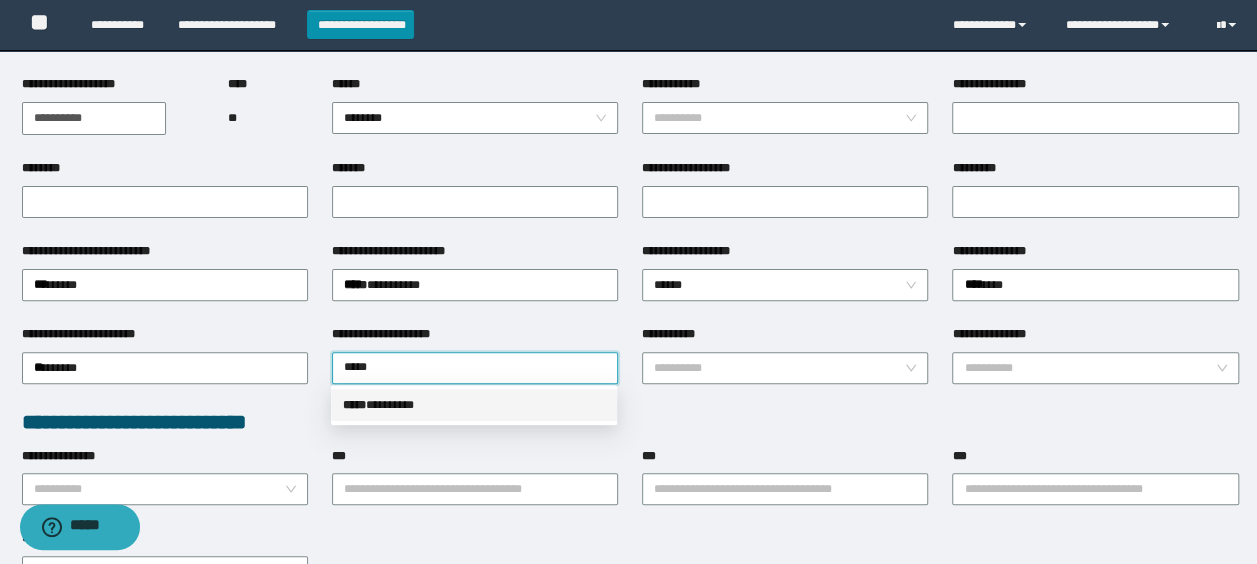 click on "***** * *******" at bounding box center [474, 405] 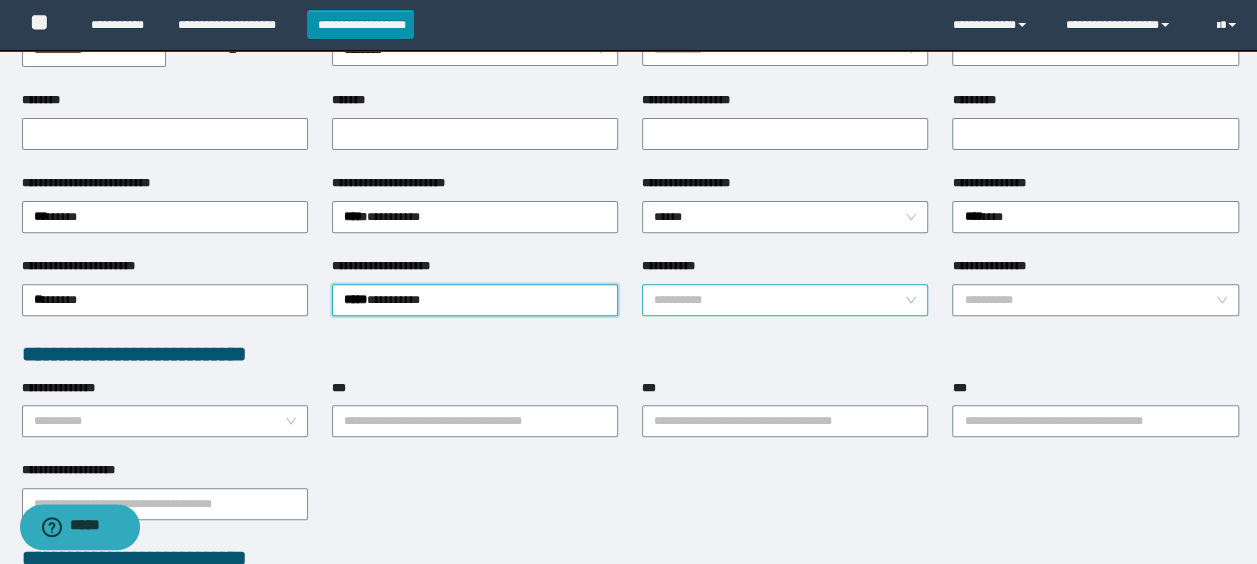 scroll, scrollTop: 300, scrollLeft: 0, axis: vertical 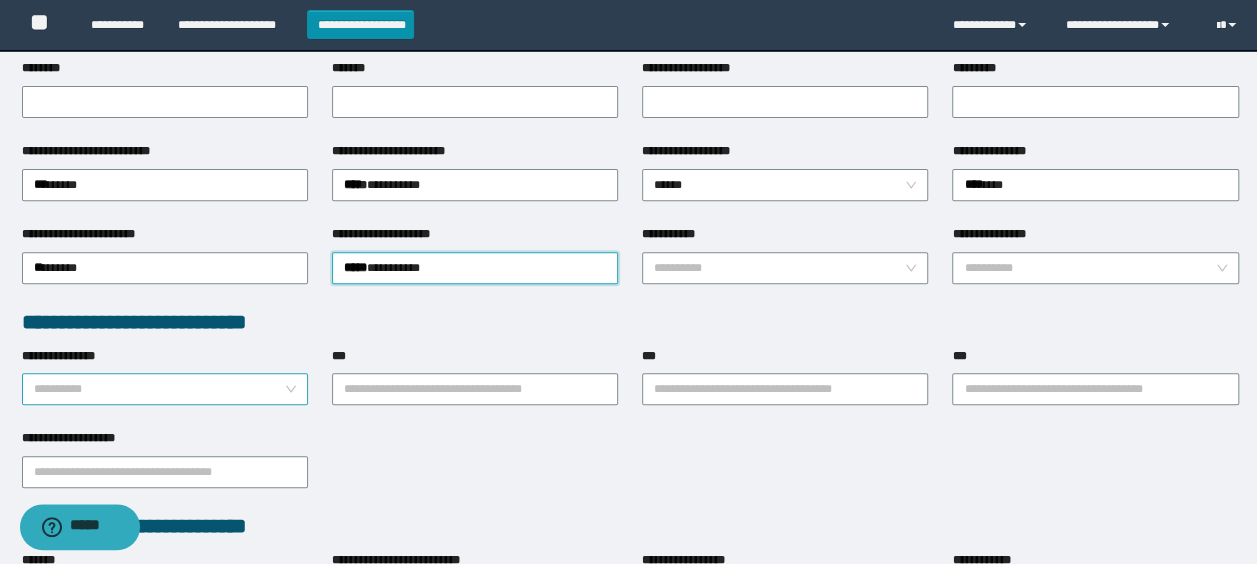 click on "**********" at bounding box center (159, 389) 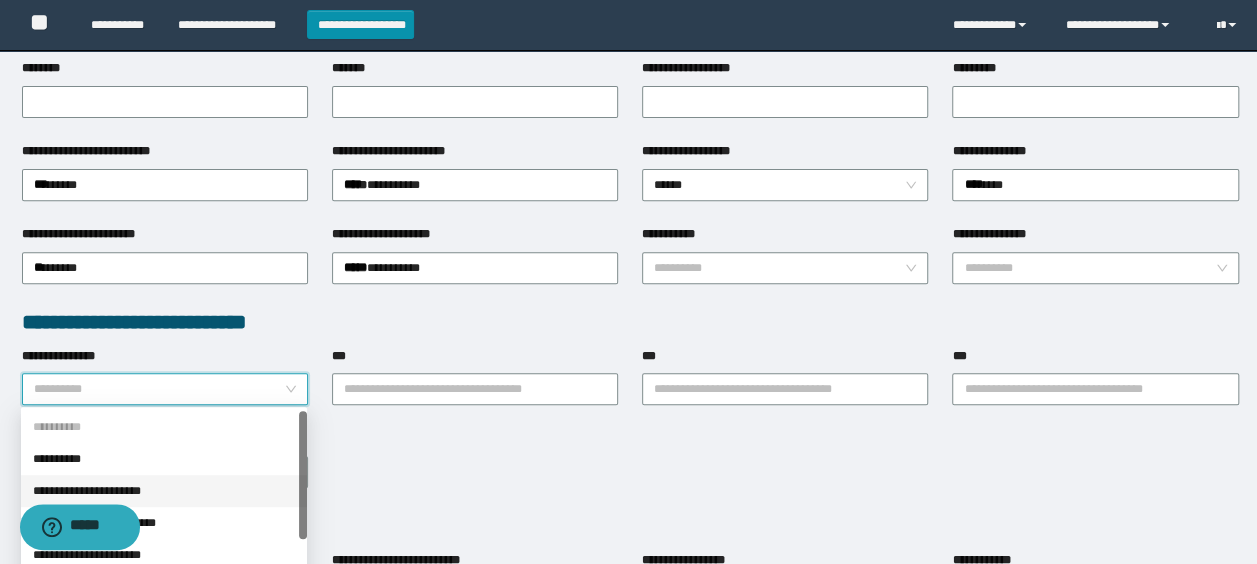click on "**********" at bounding box center [164, 491] 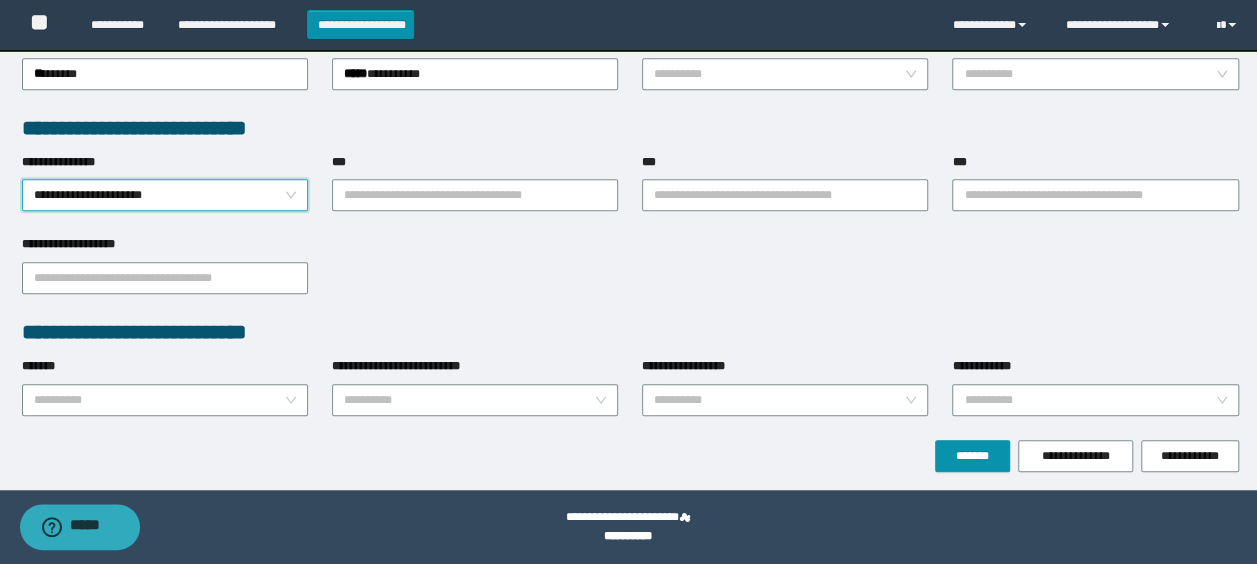 scroll, scrollTop: 496, scrollLeft: 0, axis: vertical 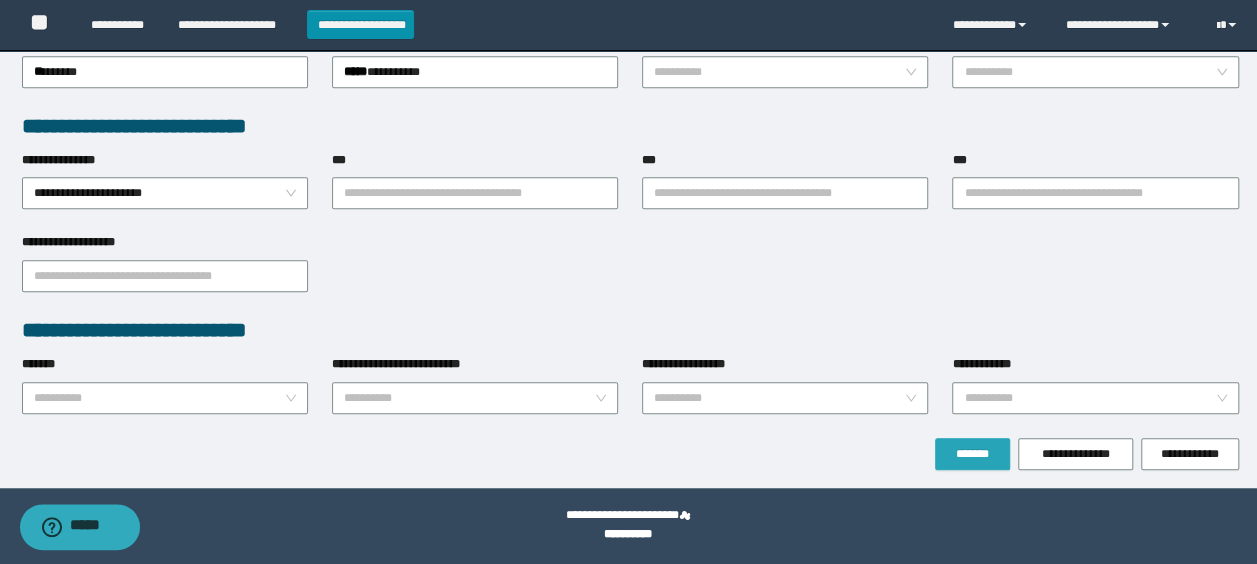 click on "*******" at bounding box center [972, 454] 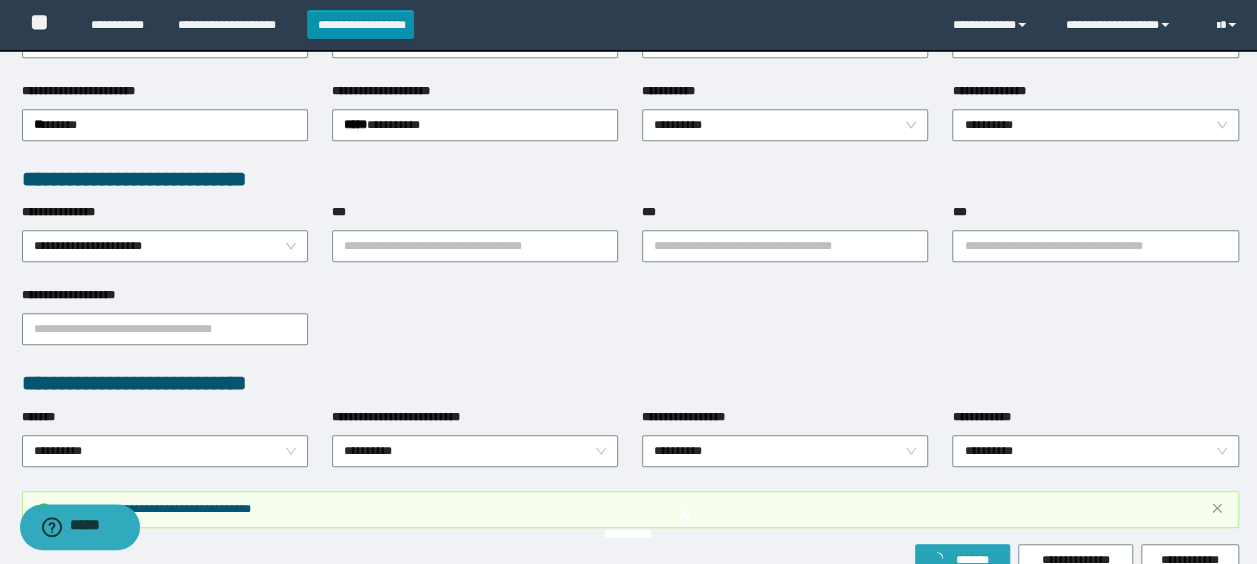 scroll, scrollTop: 548, scrollLeft: 0, axis: vertical 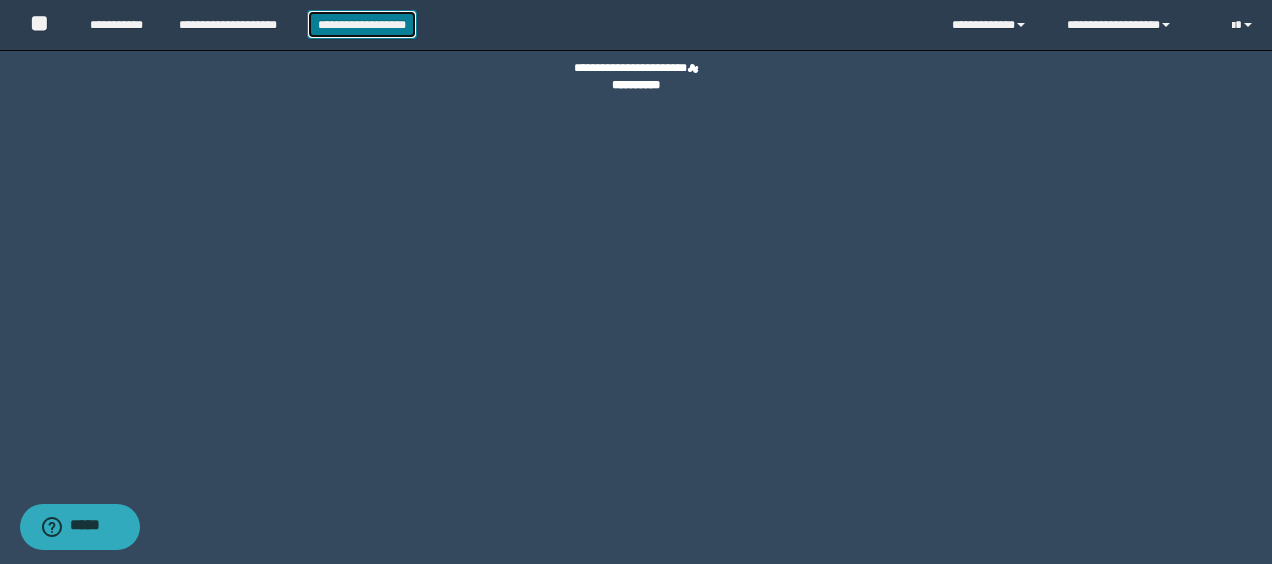 click on "**********" at bounding box center [362, 24] 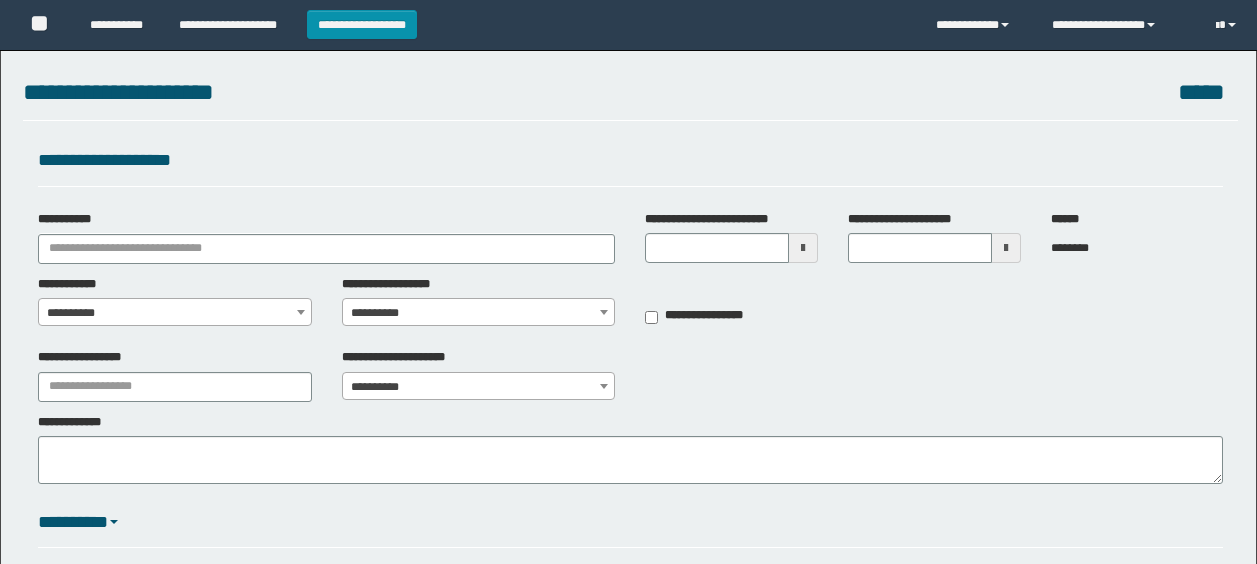 scroll, scrollTop: 0, scrollLeft: 0, axis: both 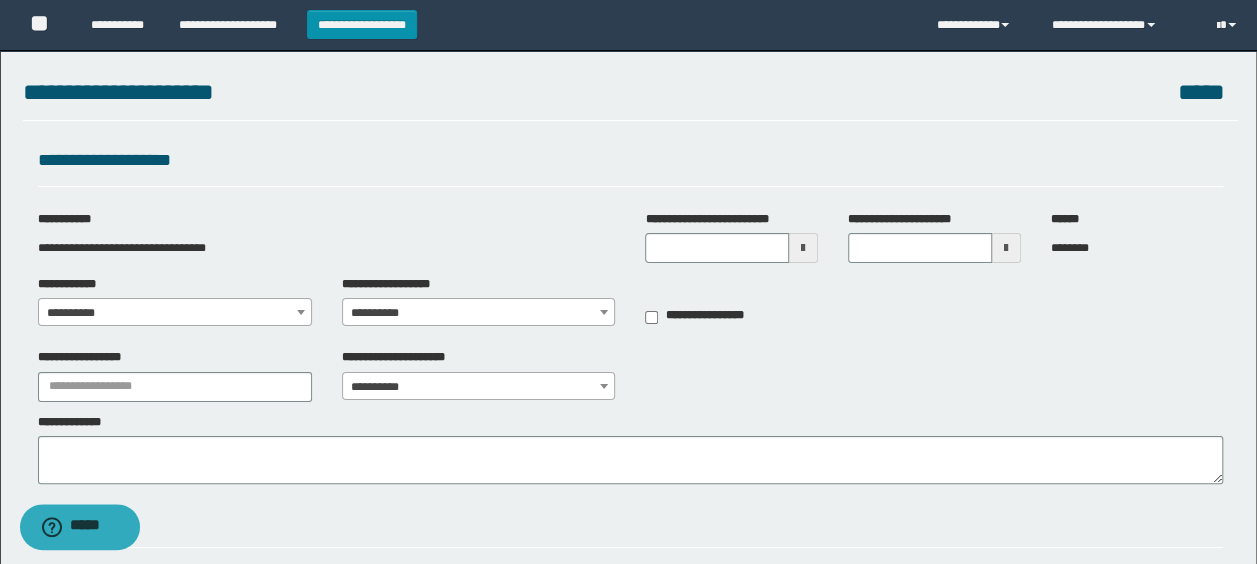 click at bounding box center (803, 248) 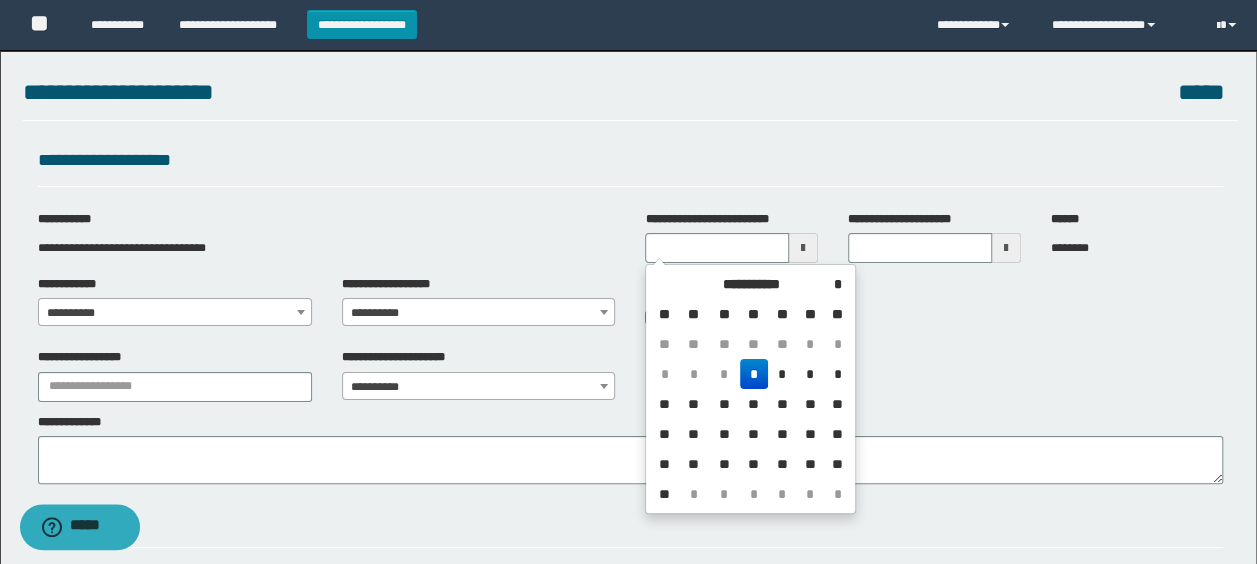 click on "*" at bounding box center (754, 374) 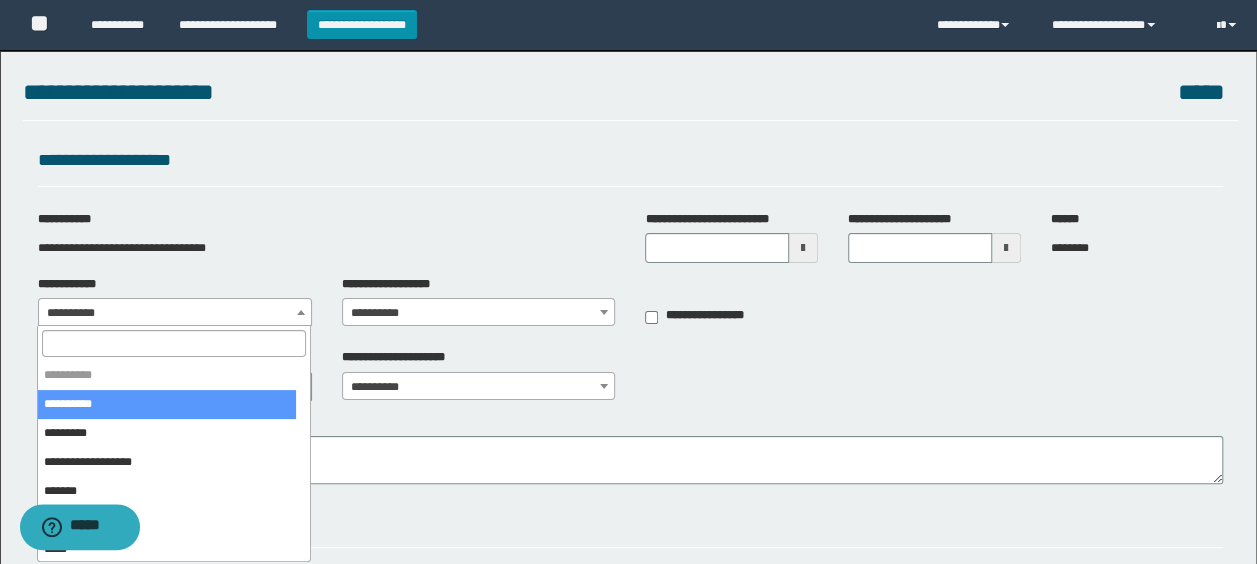 click on "**********" at bounding box center (175, 313) 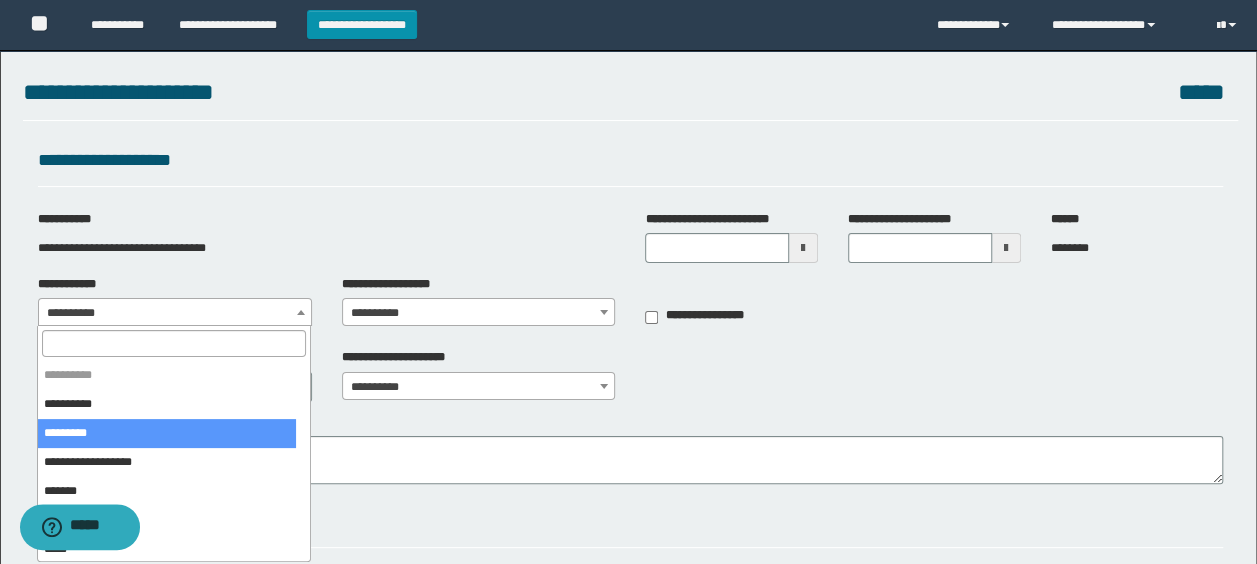 select on "*" 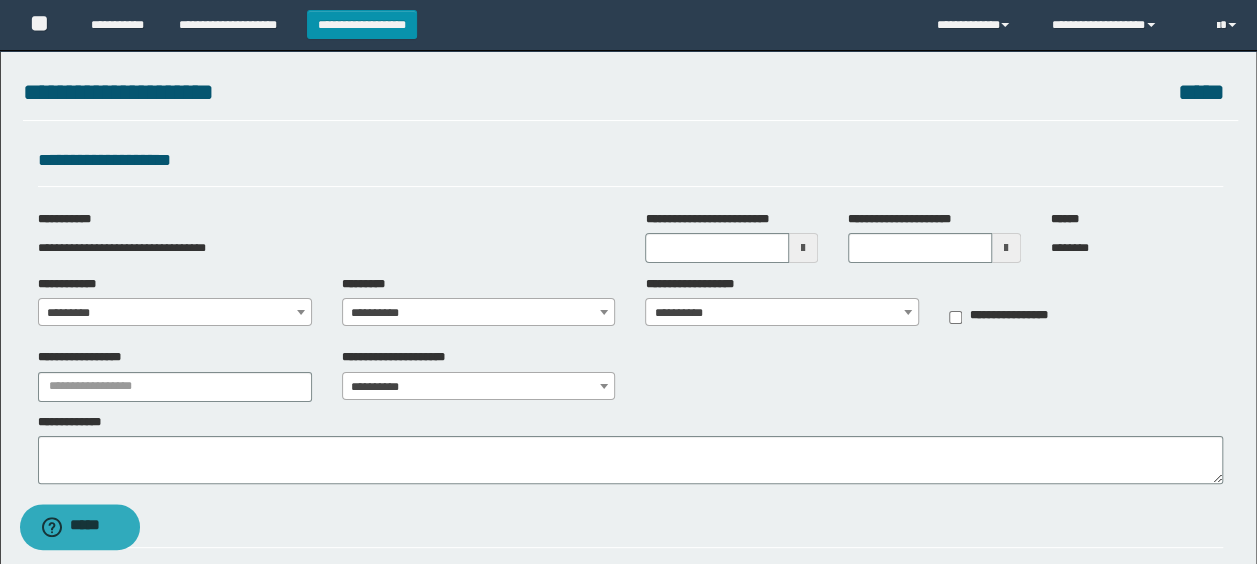 click on "**********" at bounding box center (479, 313) 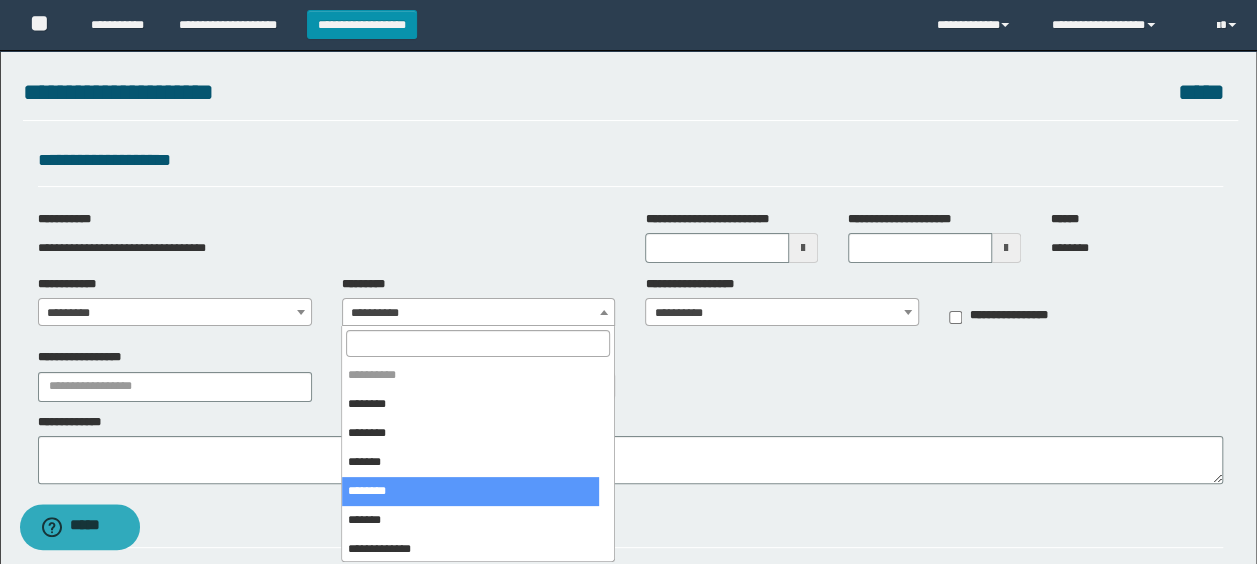 select on "***" 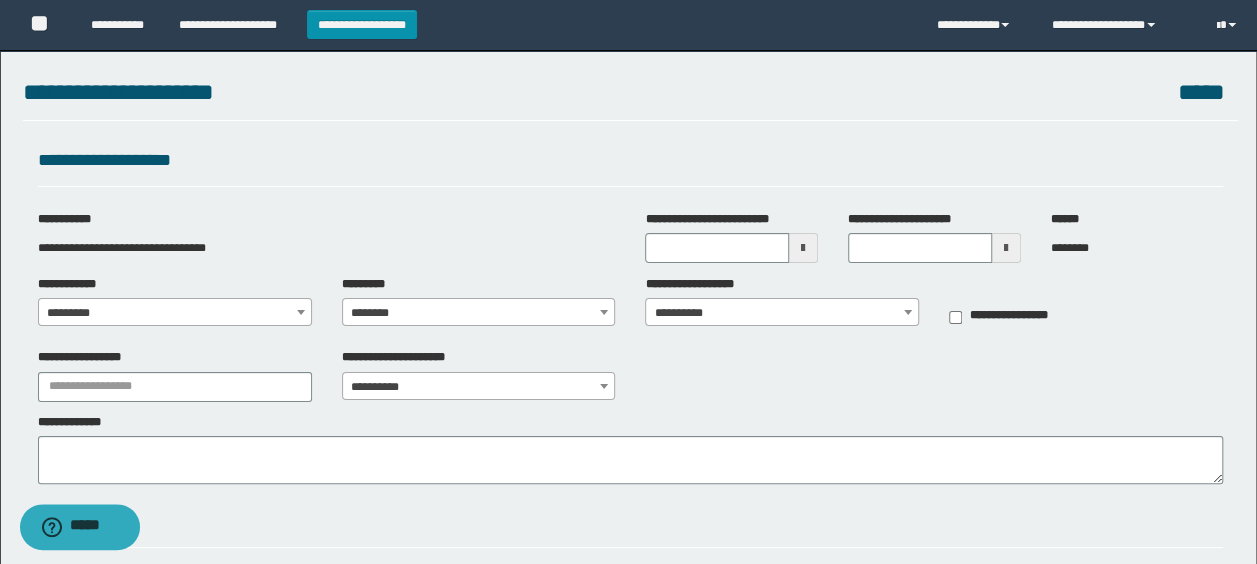 click on "**********" at bounding box center (782, 313) 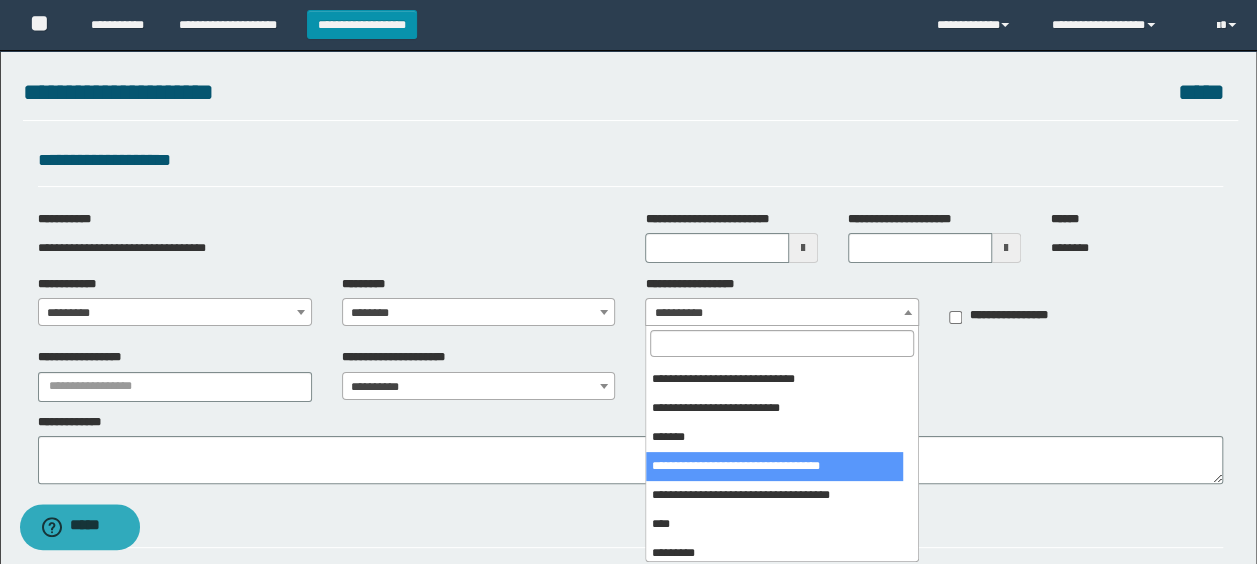 scroll, scrollTop: 300, scrollLeft: 0, axis: vertical 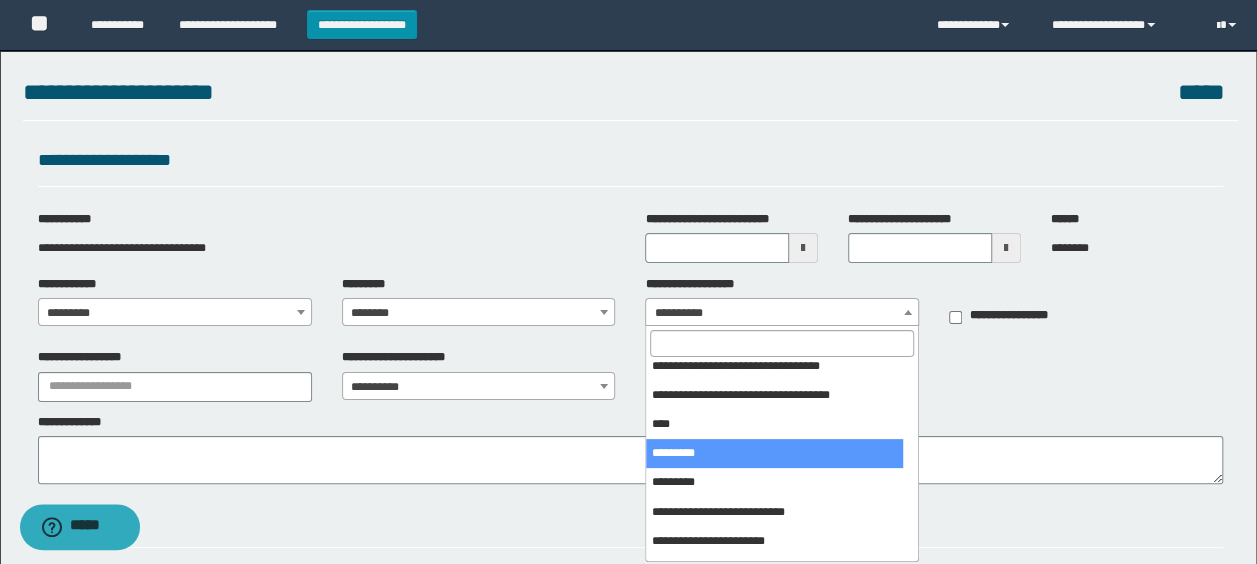 select on "***" 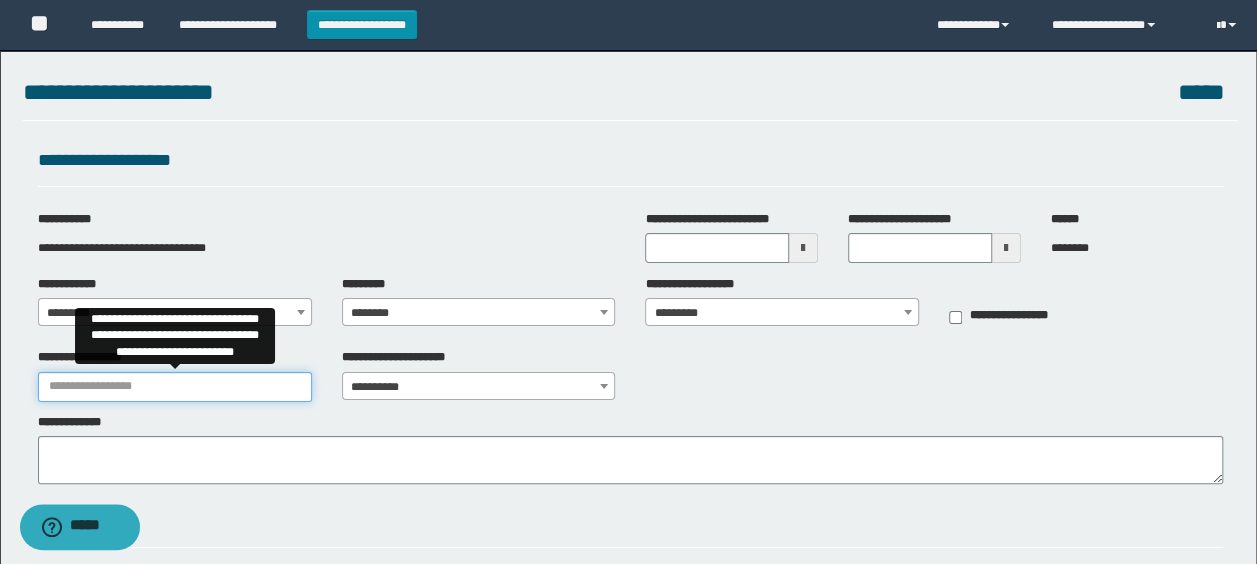 click on "**********" at bounding box center (175, 387) 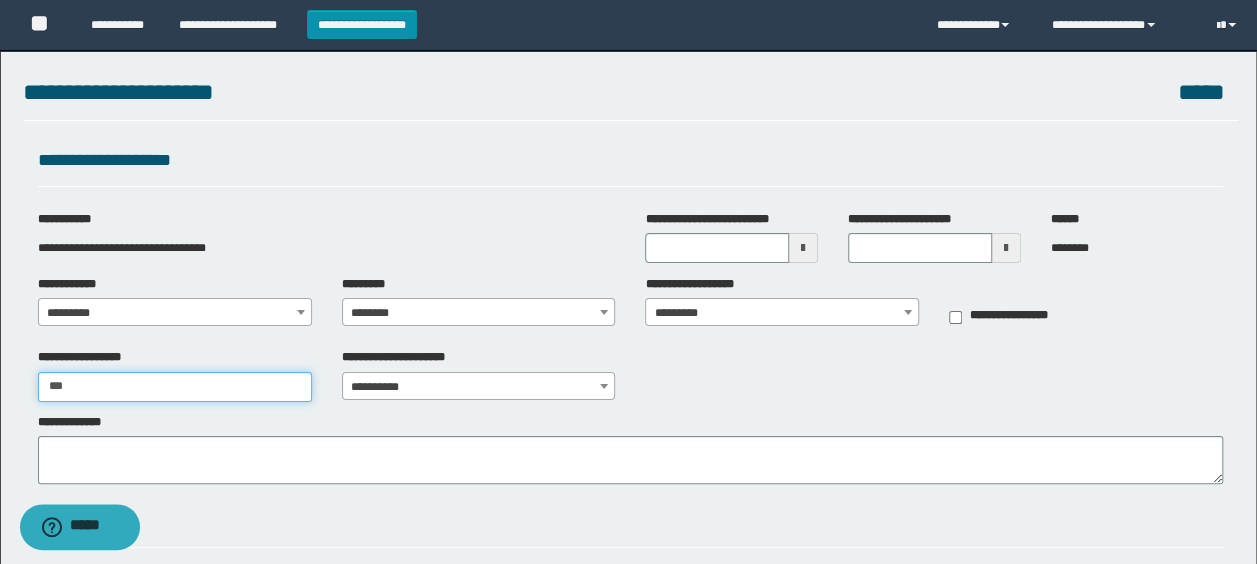 type on "**********" 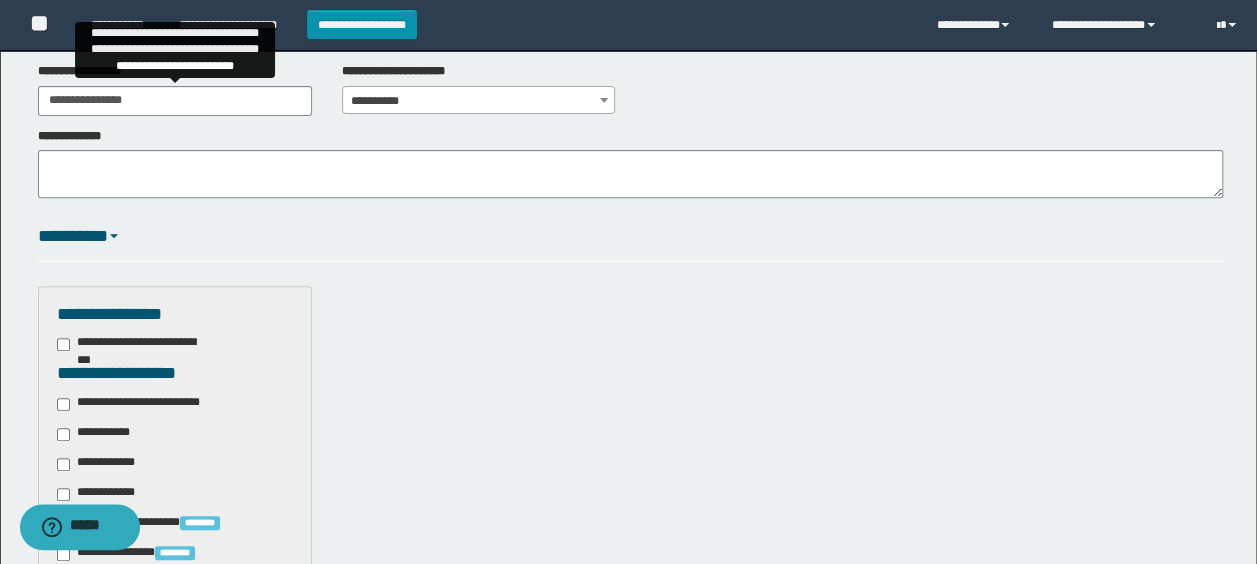 scroll, scrollTop: 400, scrollLeft: 0, axis: vertical 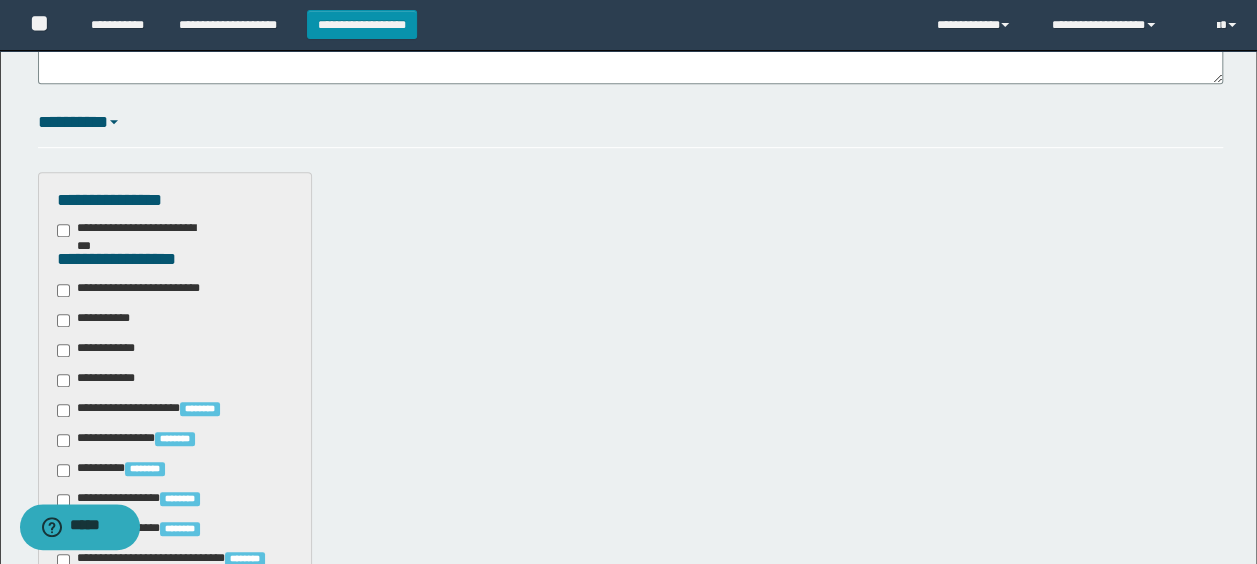 click on "**********" at bounding box center (143, 290) 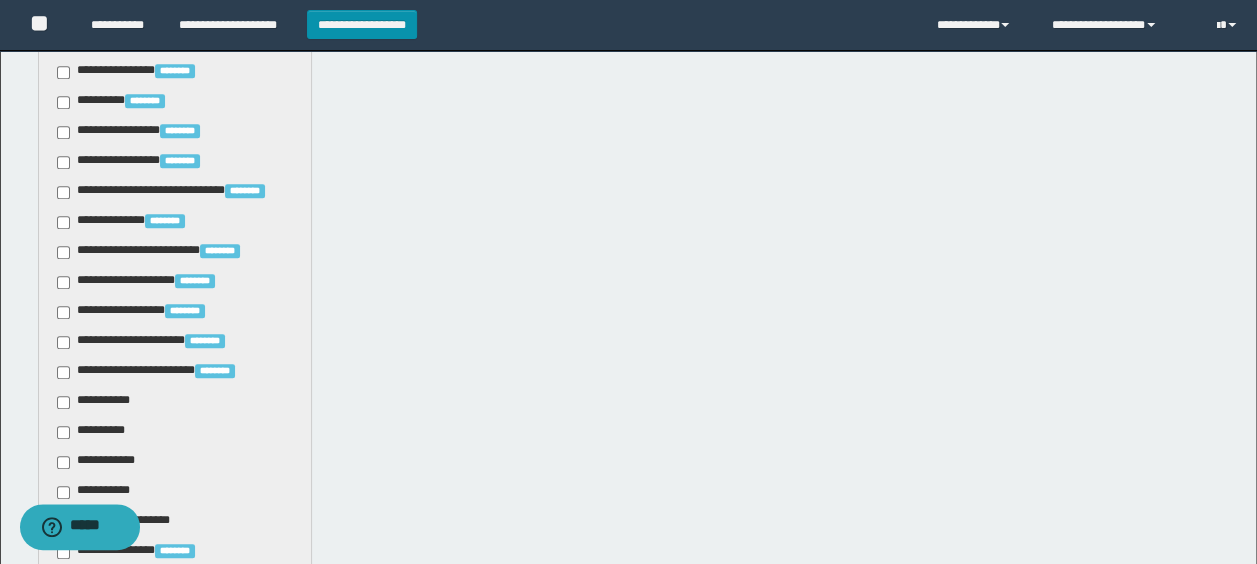 scroll, scrollTop: 800, scrollLeft: 0, axis: vertical 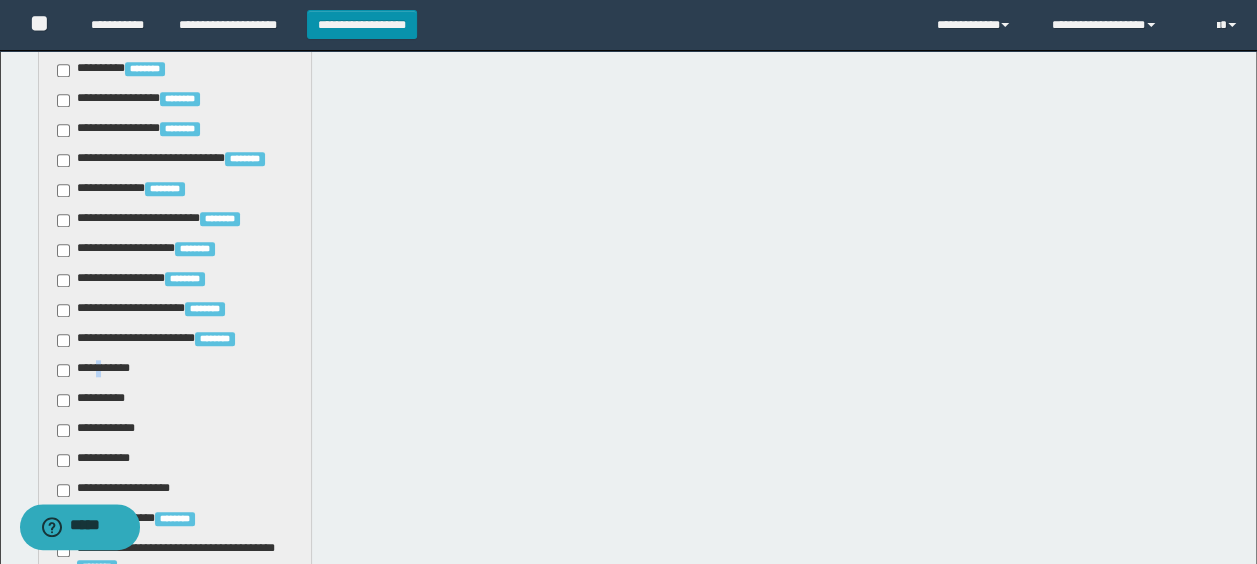 click on "**********" at bounding box center (97, 370) 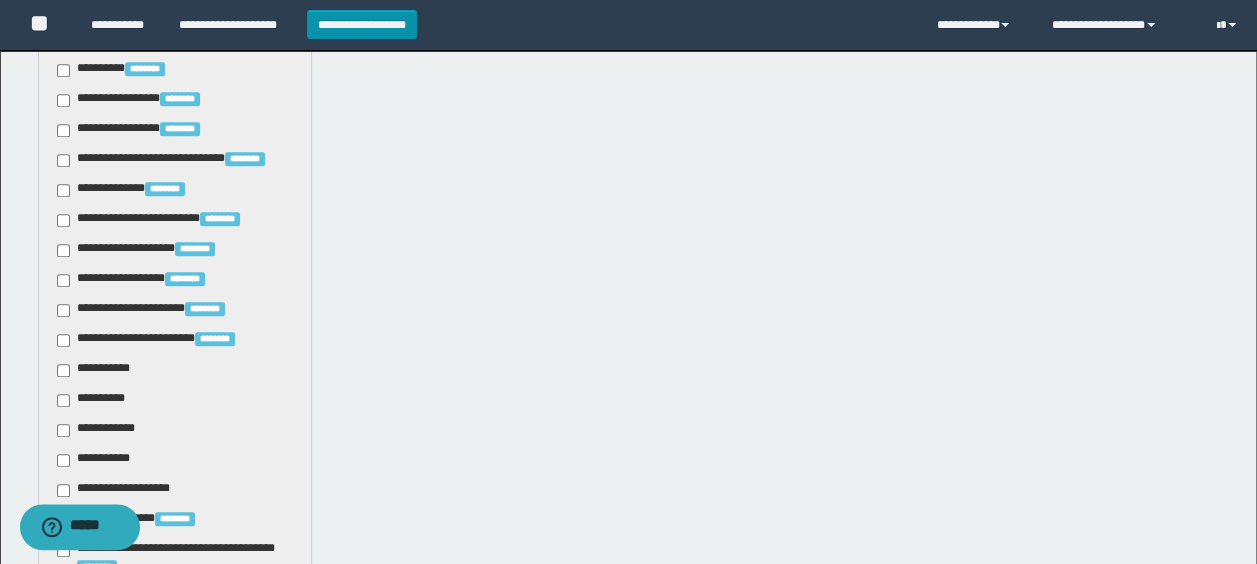 drag, startPoint x: 98, startPoint y: 365, endPoint x: 107, endPoint y: 461, distance: 96.42095 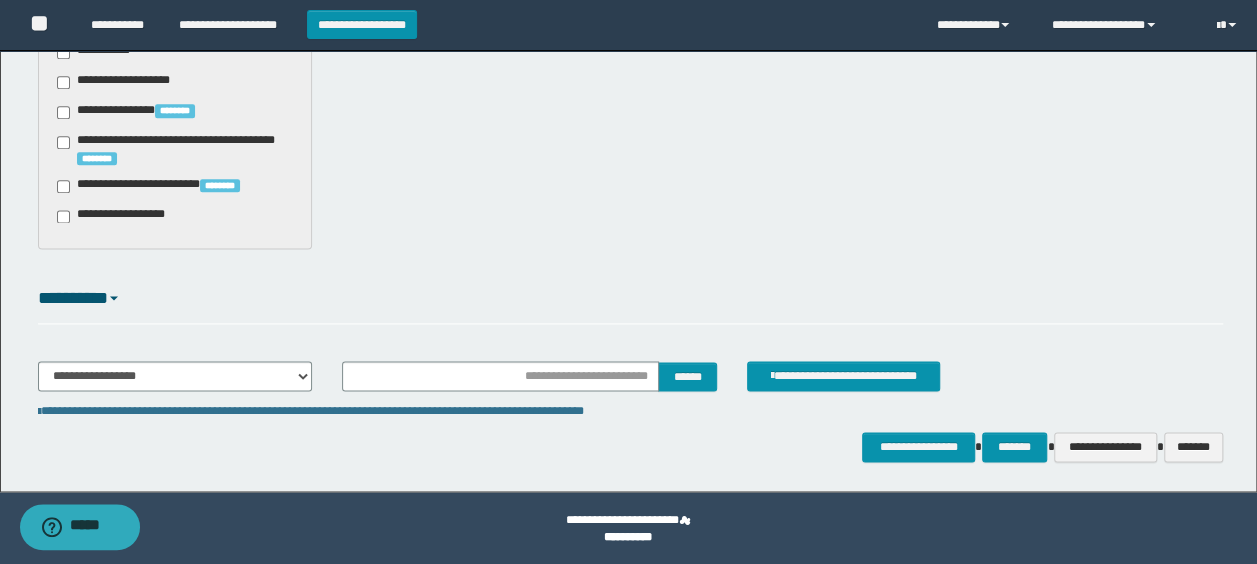 scroll, scrollTop: 1210, scrollLeft: 0, axis: vertical 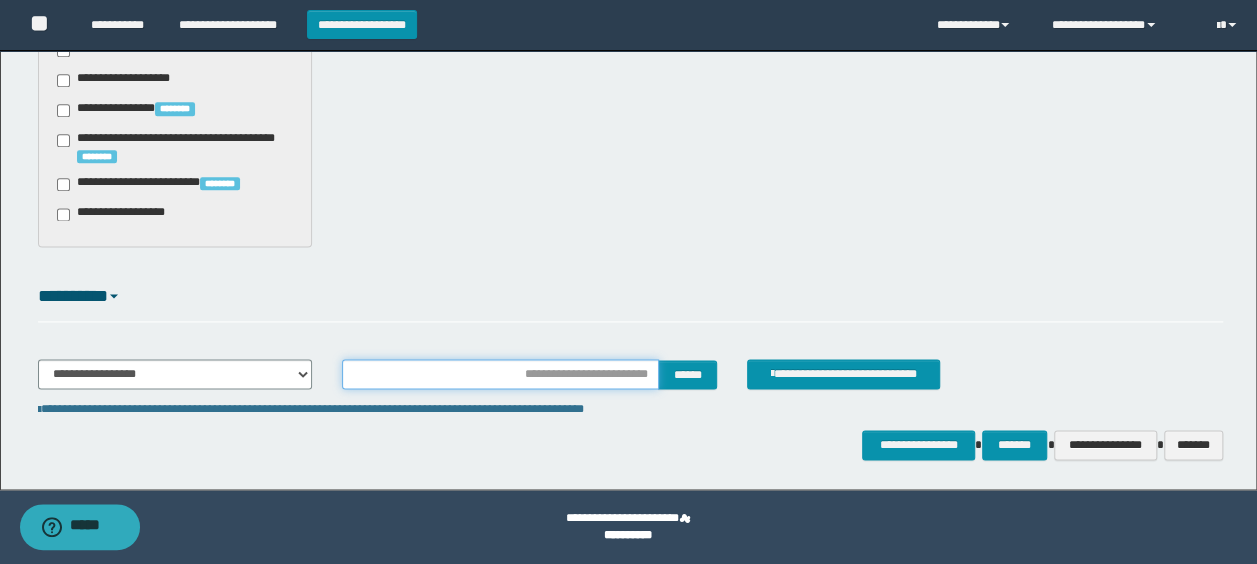 click at bounding box center [501, 374] 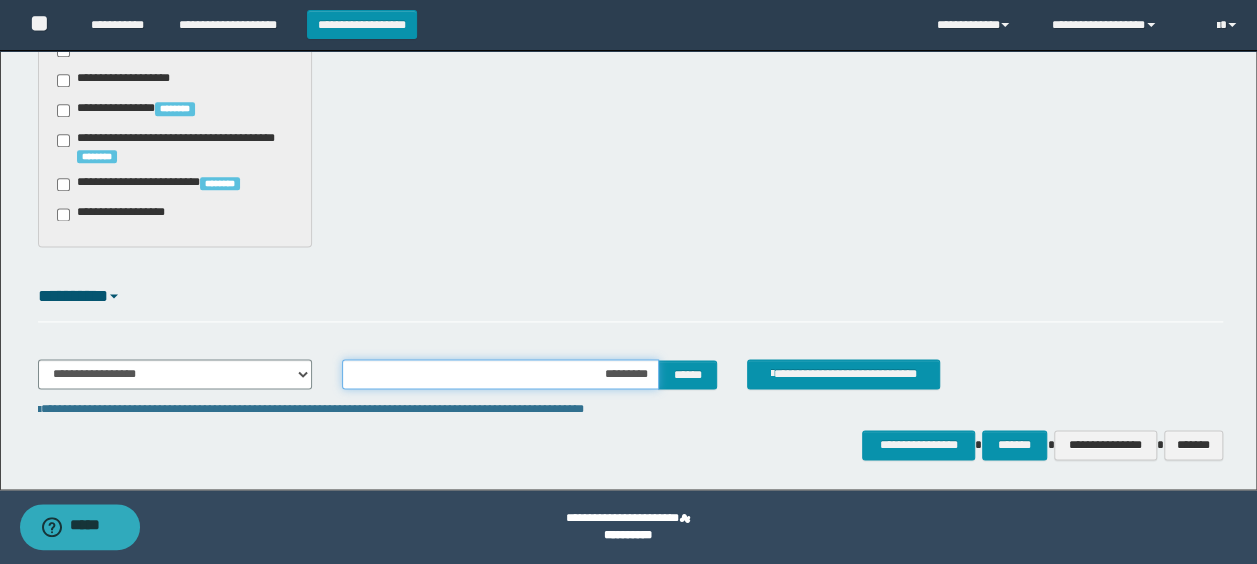 type on "**********" 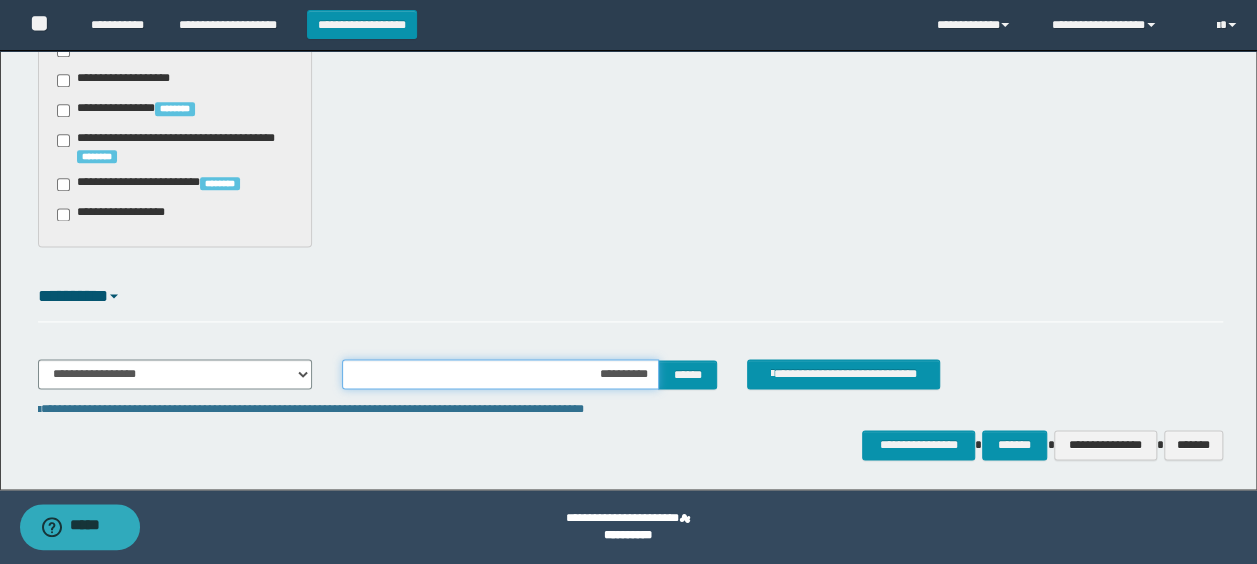 click on "**********" at bounding box center [501, 374] 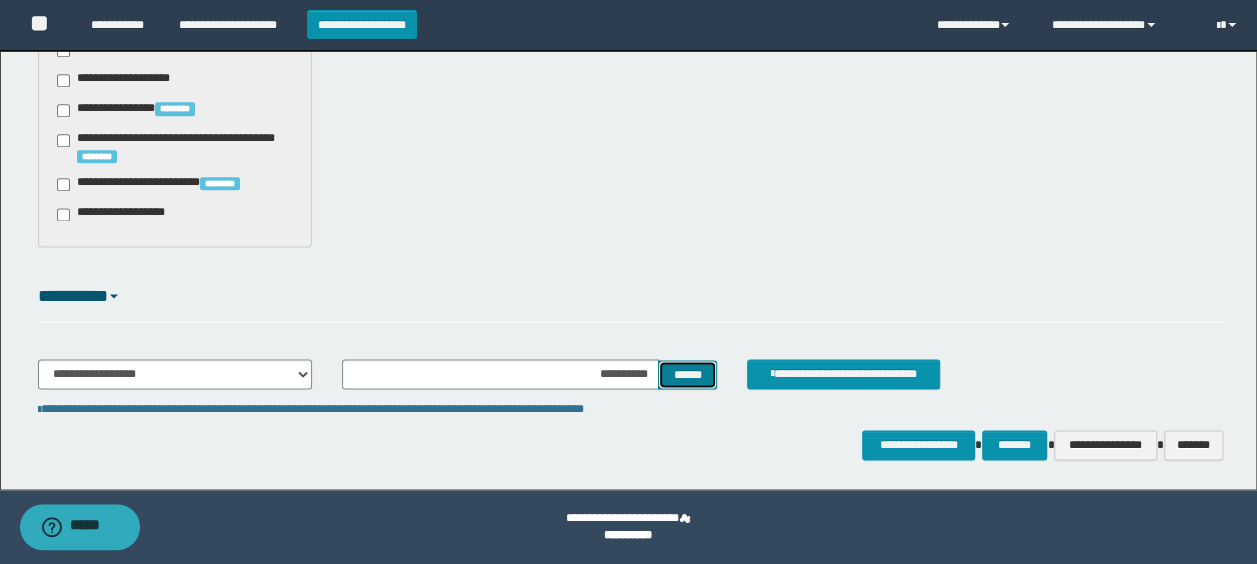 click on "******" at bounding box center [687, 374] 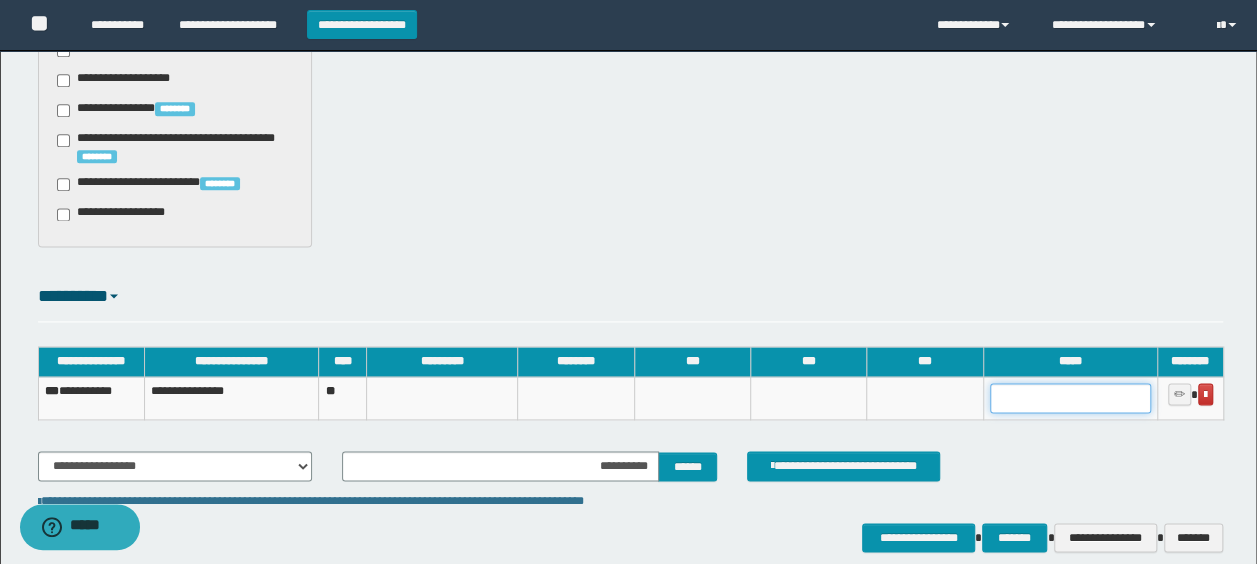 click at bounding box center (1070, 398) 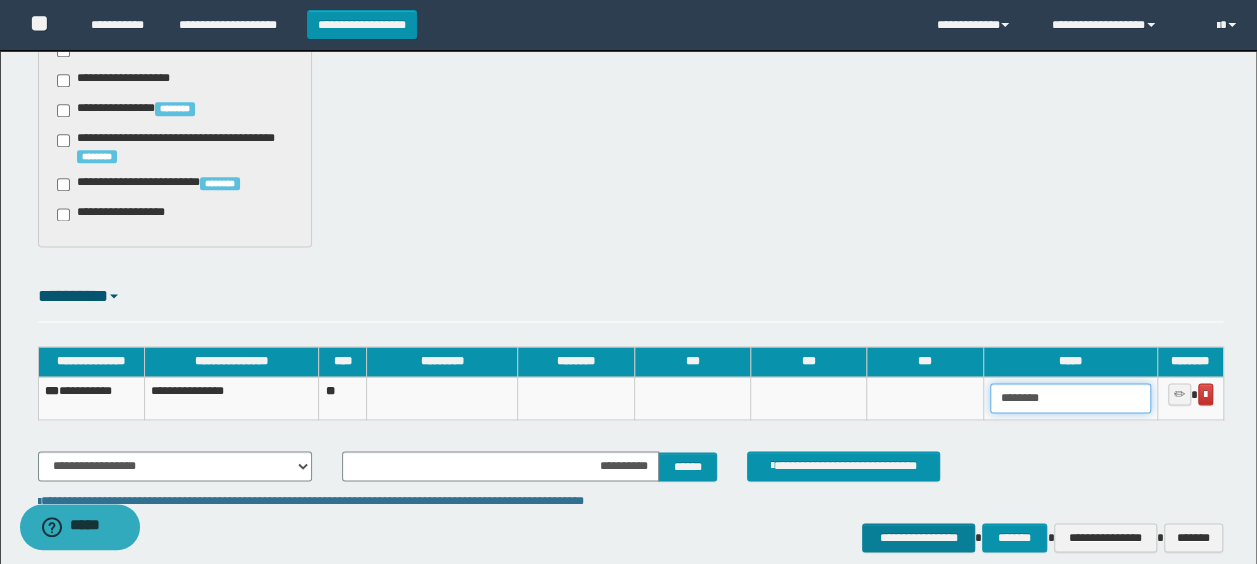 type on "********" 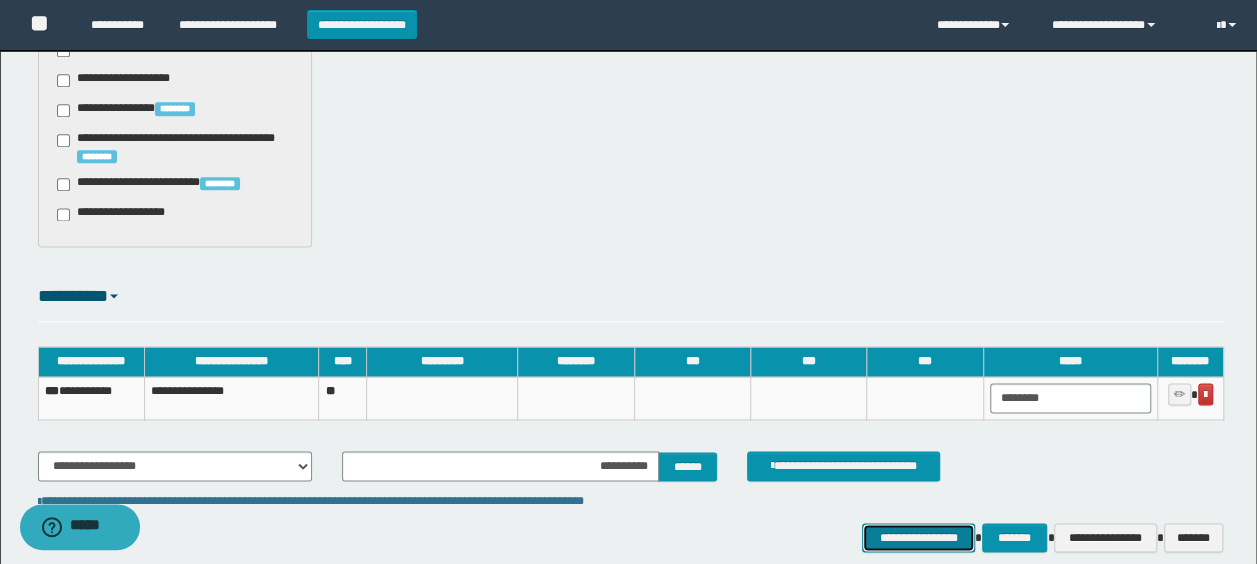 click on "**********" at bounding box center (918, 537) 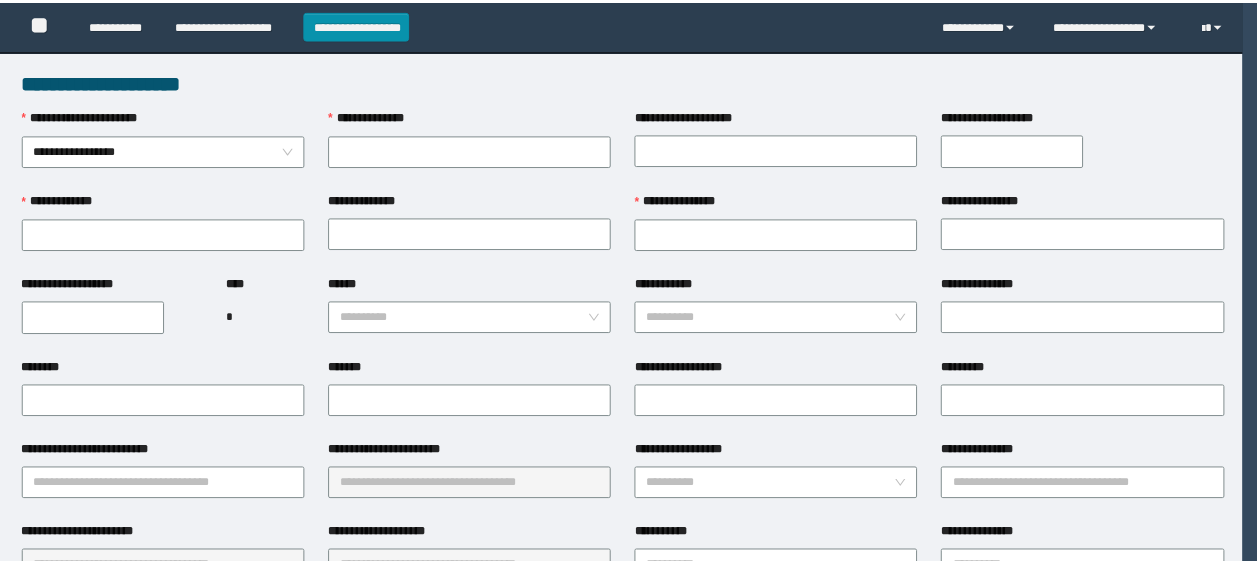 scroll, scrollTop: 0, scrollLeft: 0, axis: both 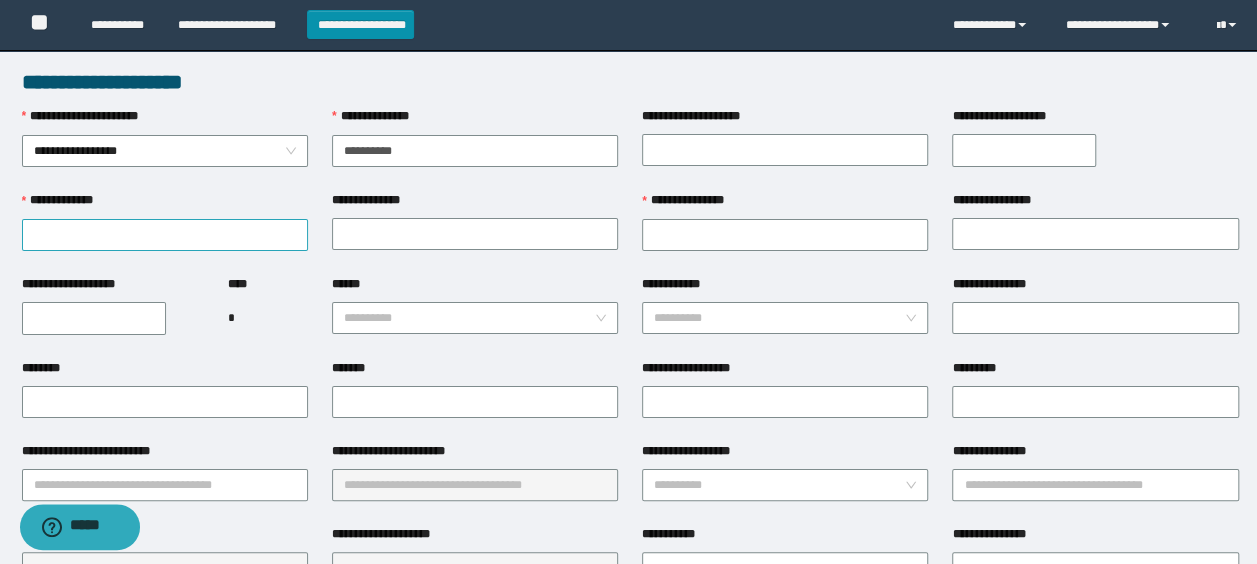type on "**********" 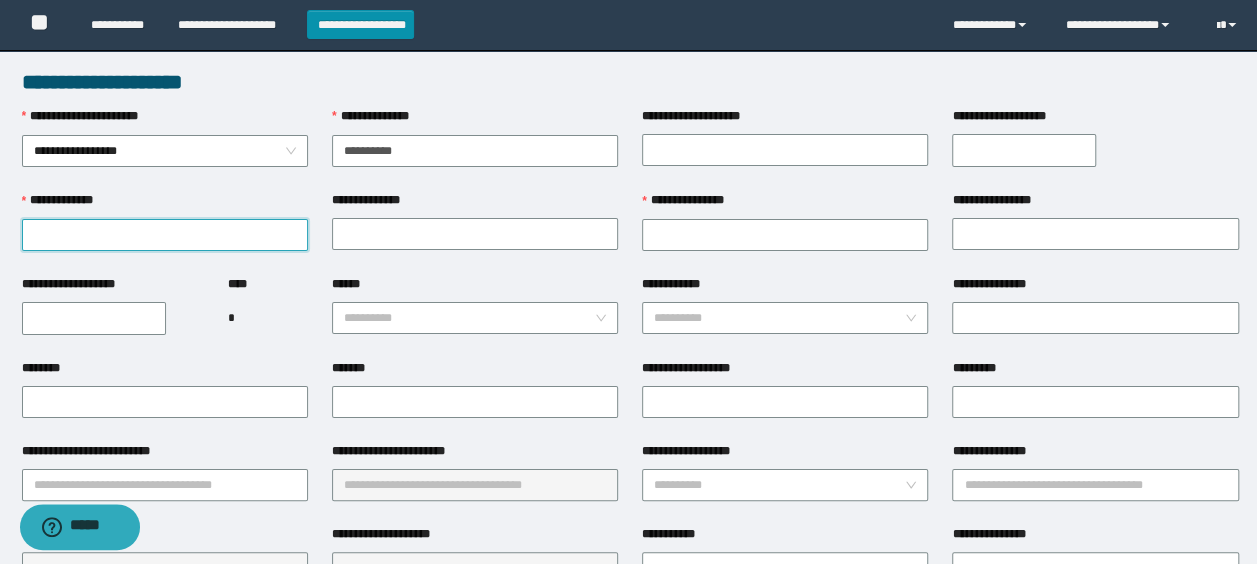 click on "**********" at bounding box center (165, 235) 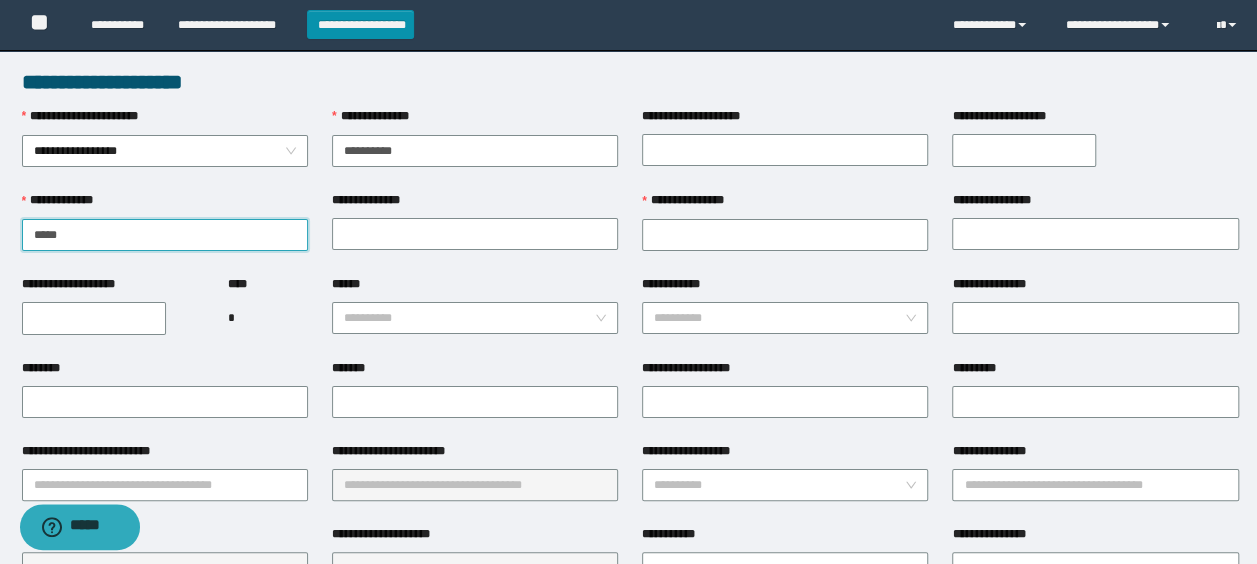 type on "*****" 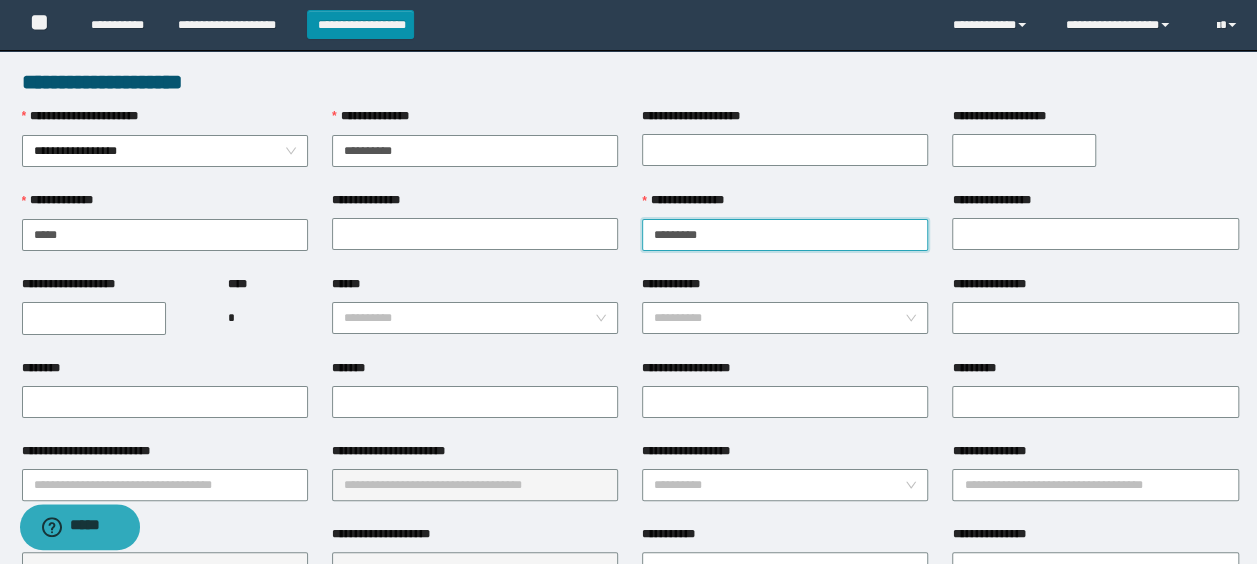 type on "*********" 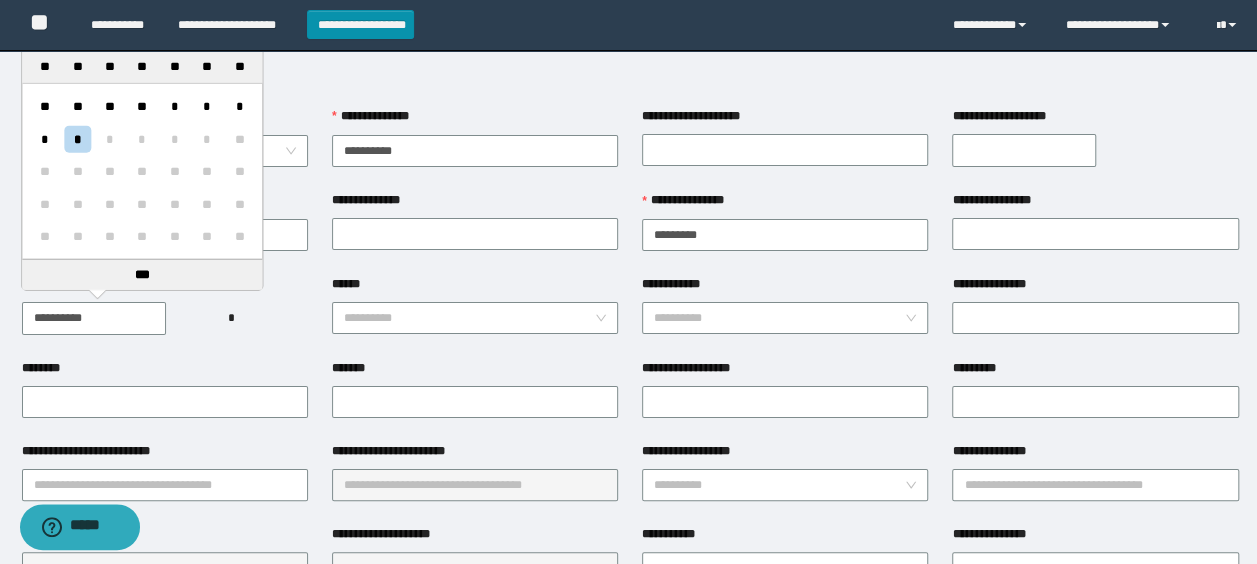 click on "**********" at bounding box center [94, 318] 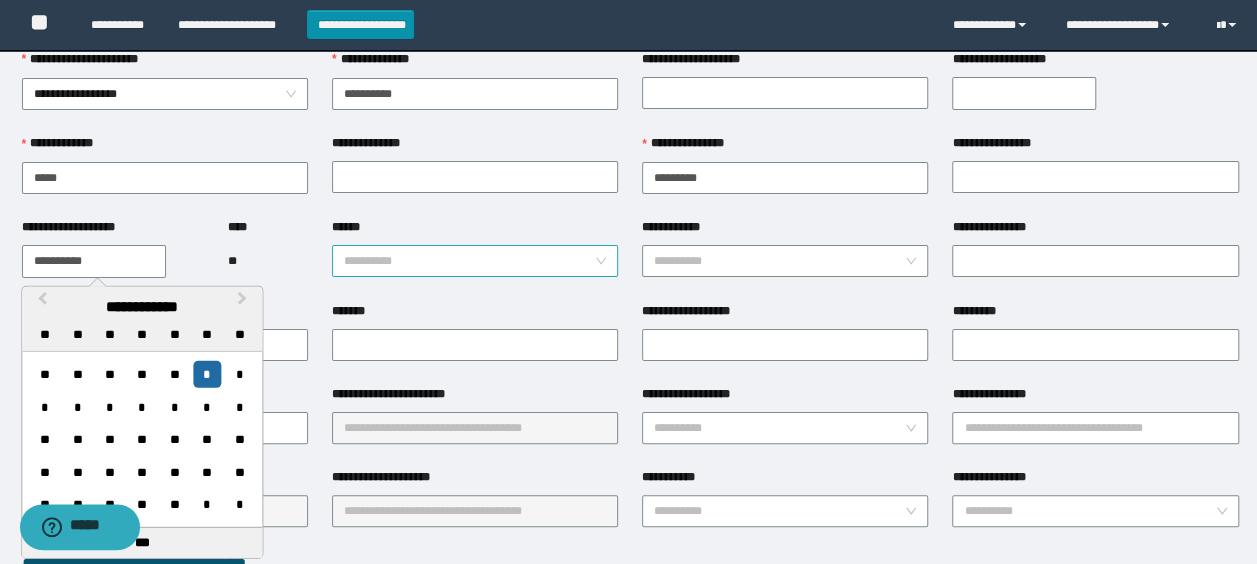 scroll, scrollTop: 100, scrollLeft: 0, axis: vertical 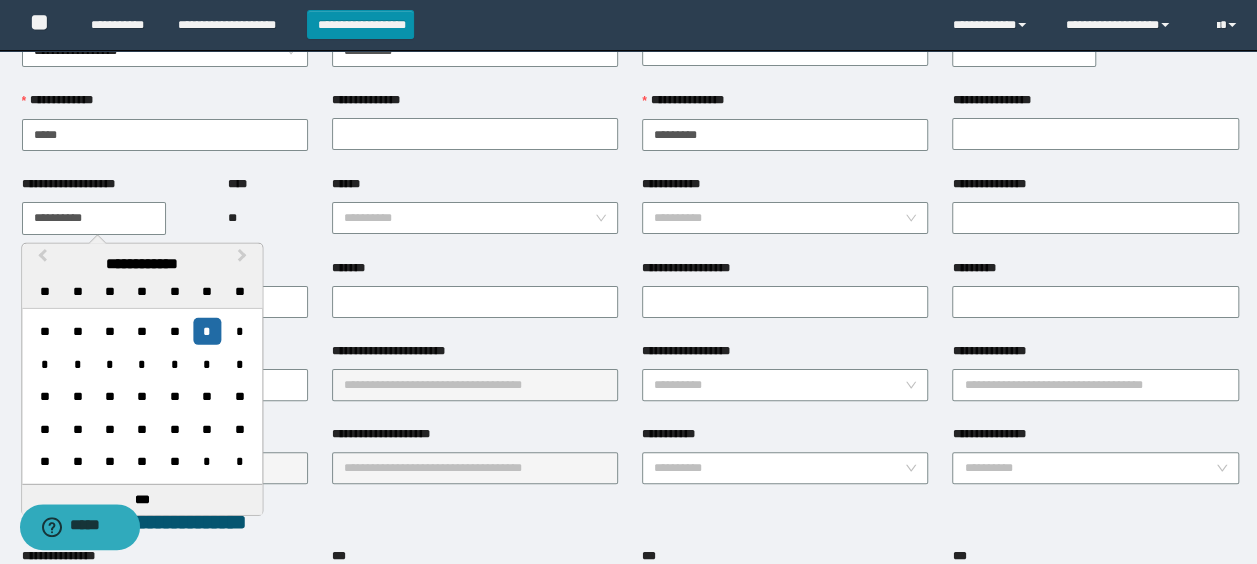 type on "**********" 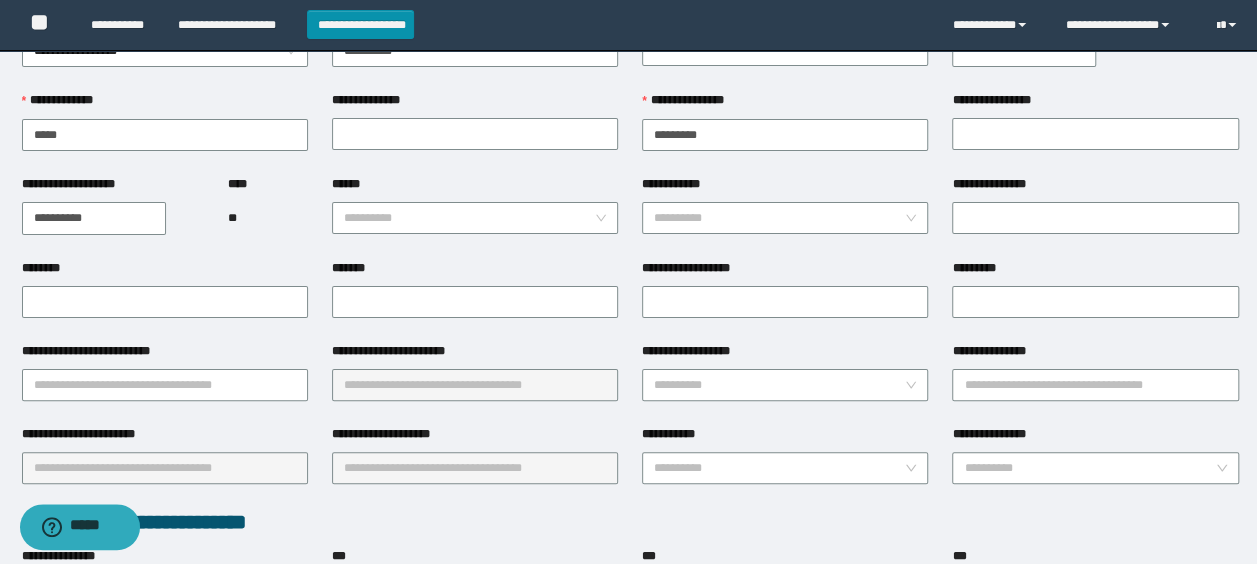 click on "**********" at bounding box center [475, 217] 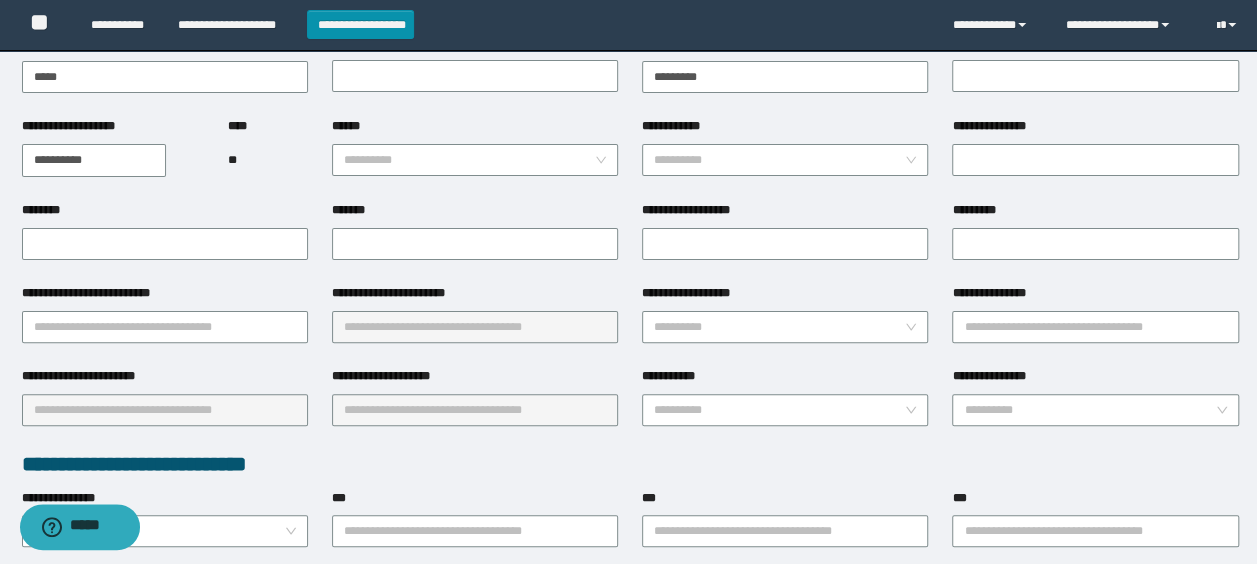scroll, scrollTop: 200, scrollLeft: 0, axis: vertical 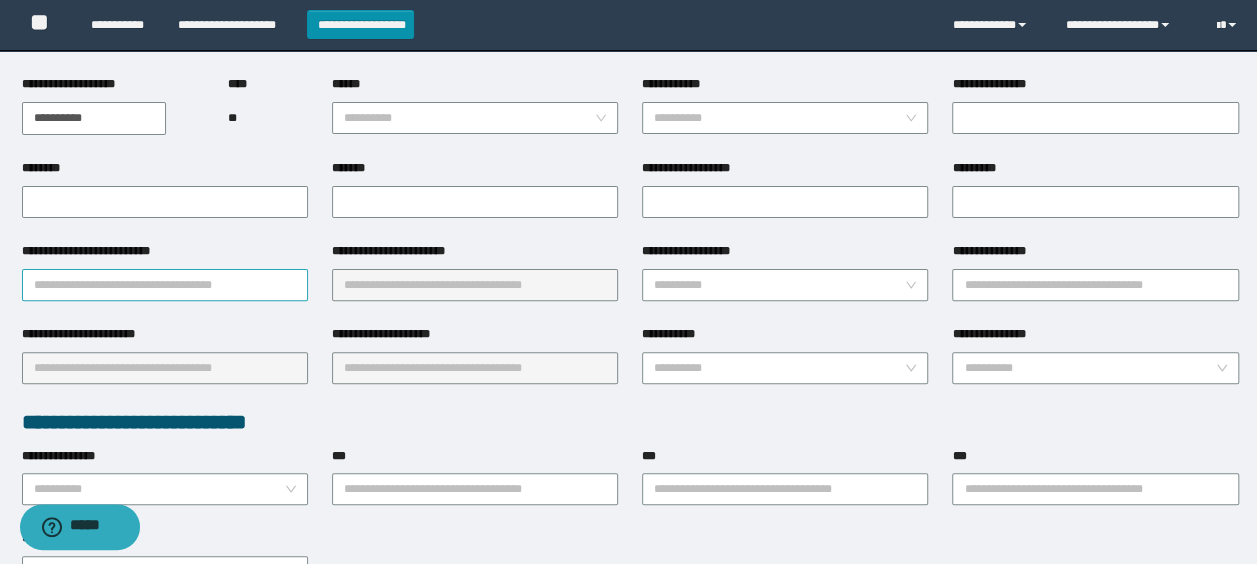 click on "**********" at bounding box center [165, 285] 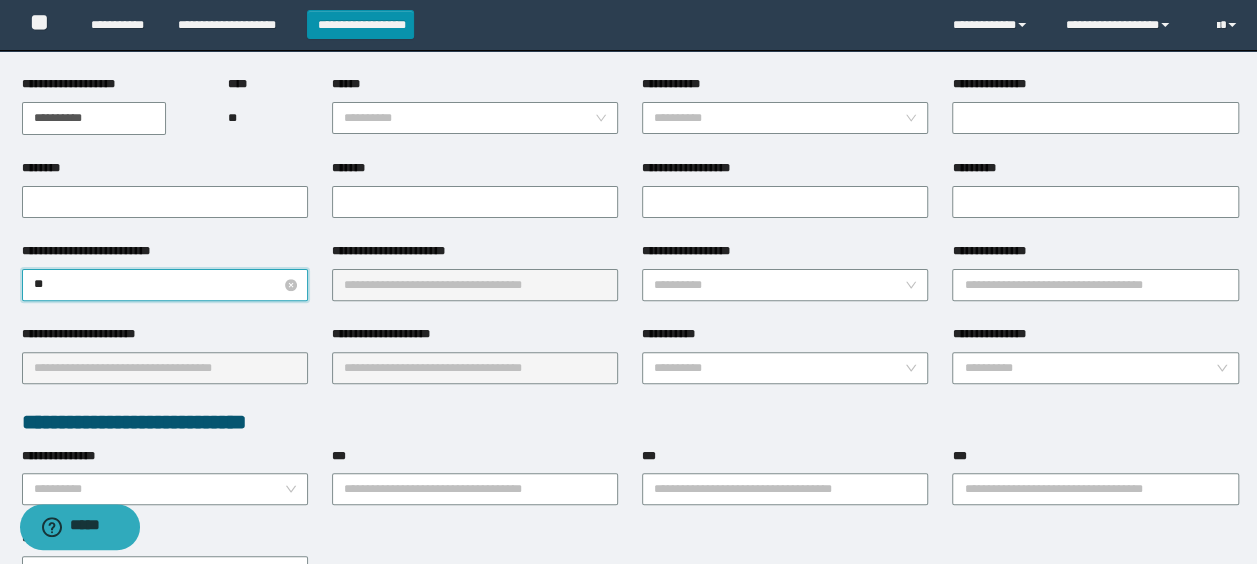 type on "***" 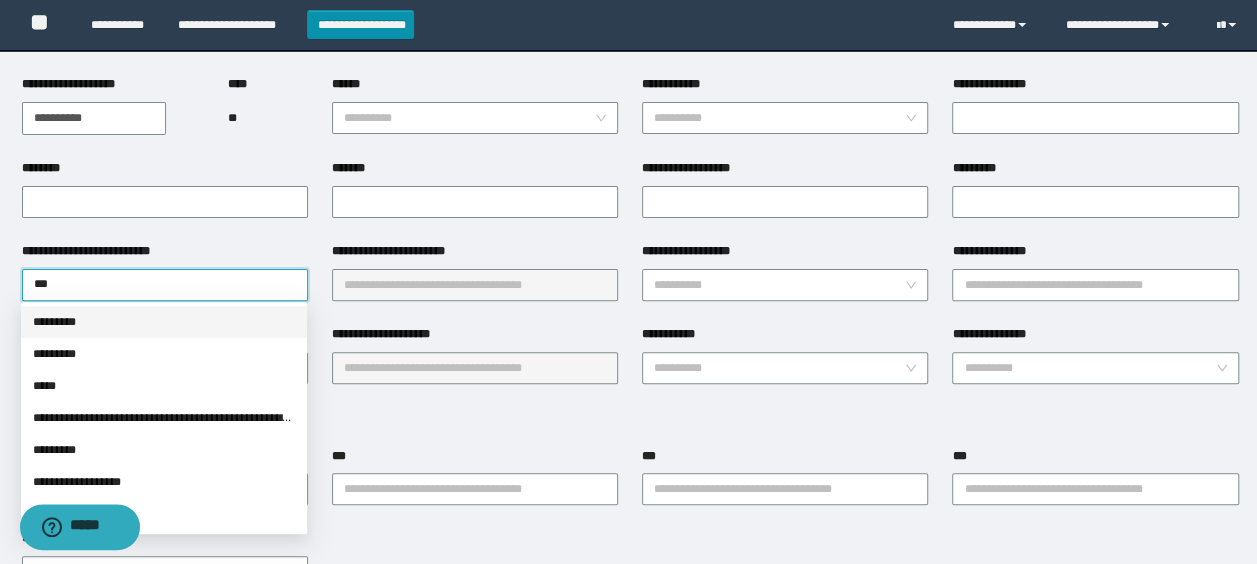 click on "*********" at bounding box center [164, 322] 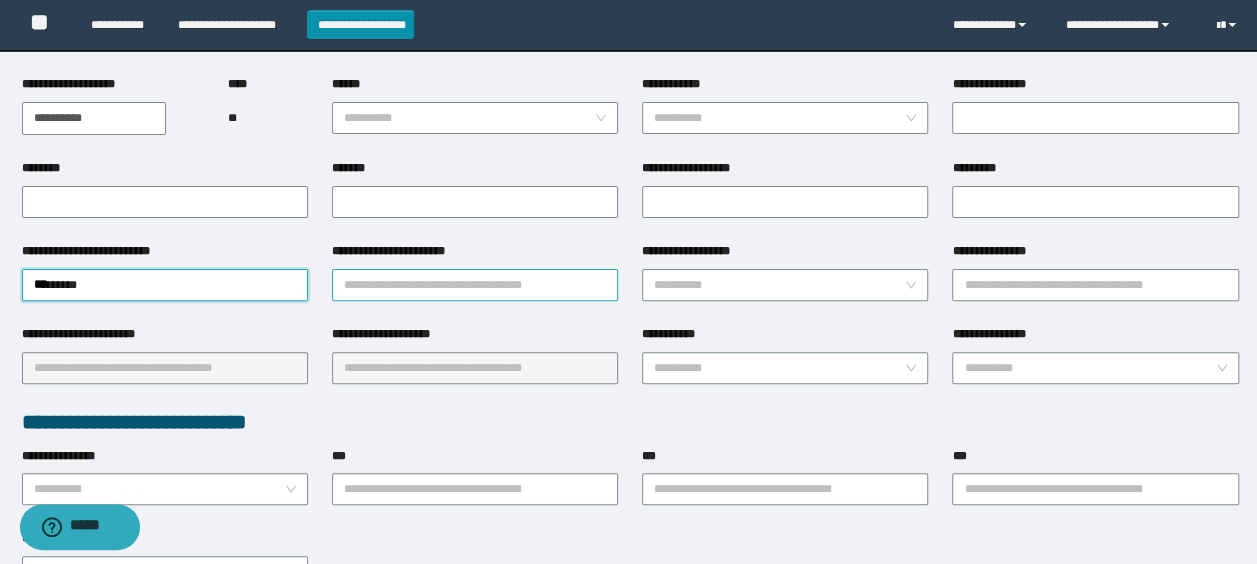 click on "**********" at bounding box center (475, 285) 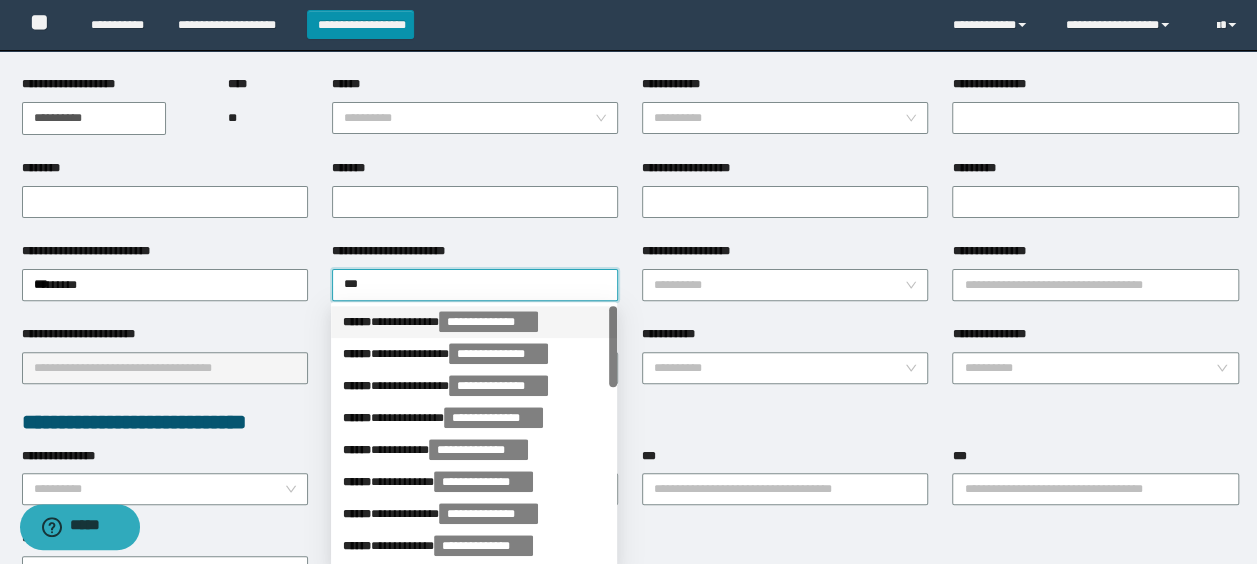 type on "****" 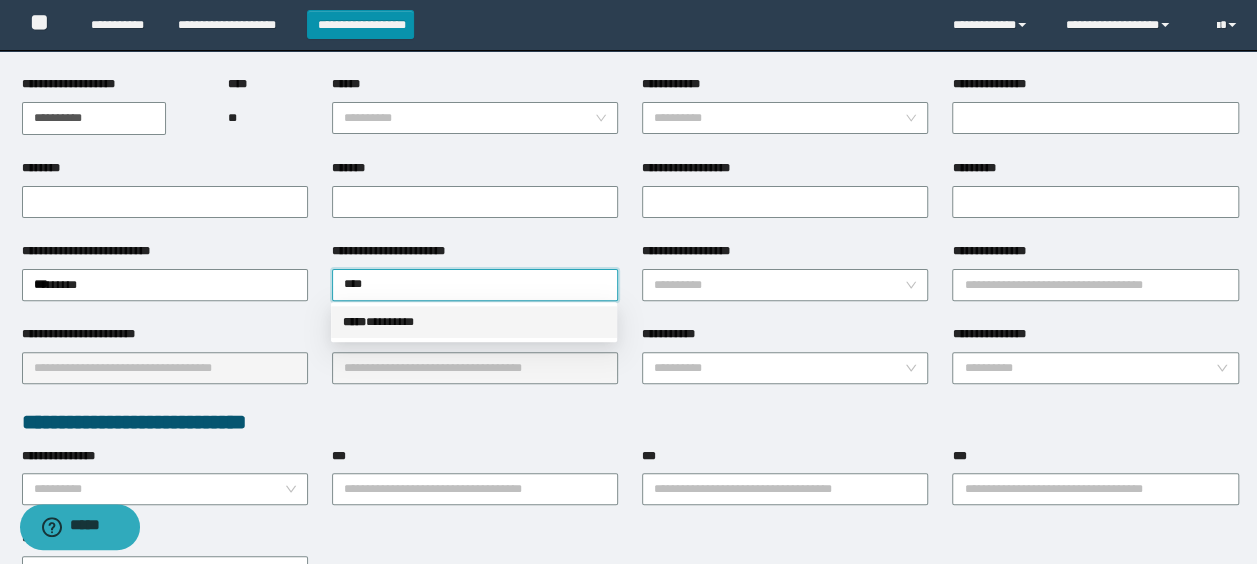 click on "***** * *******" at bounding box center [474, 322] 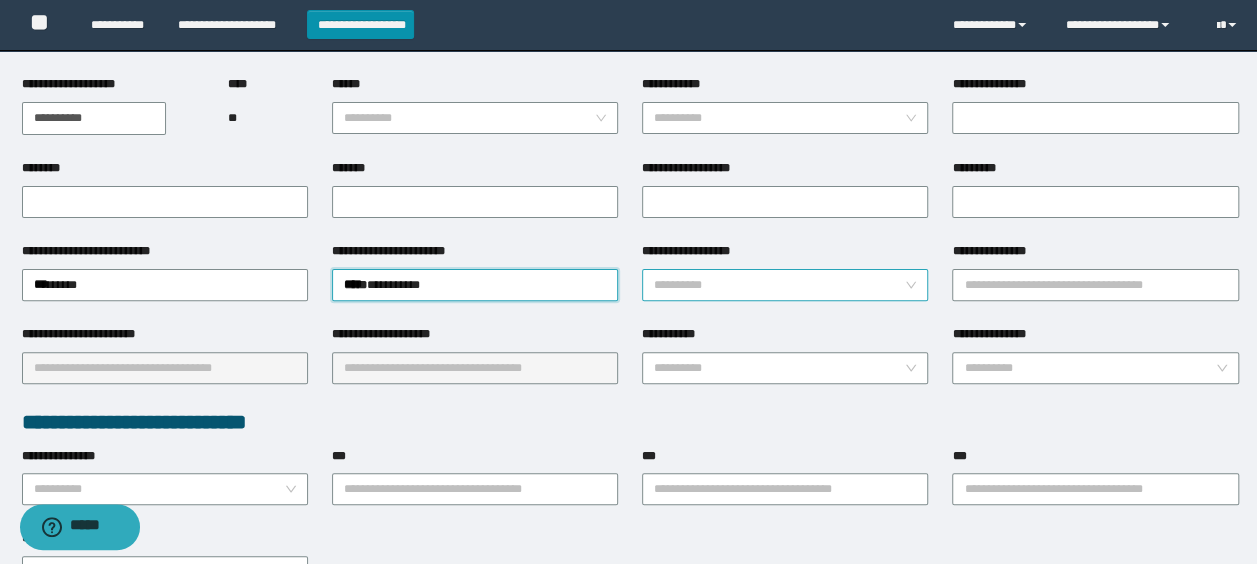 click on "**********" at bounding box center [779, 285] 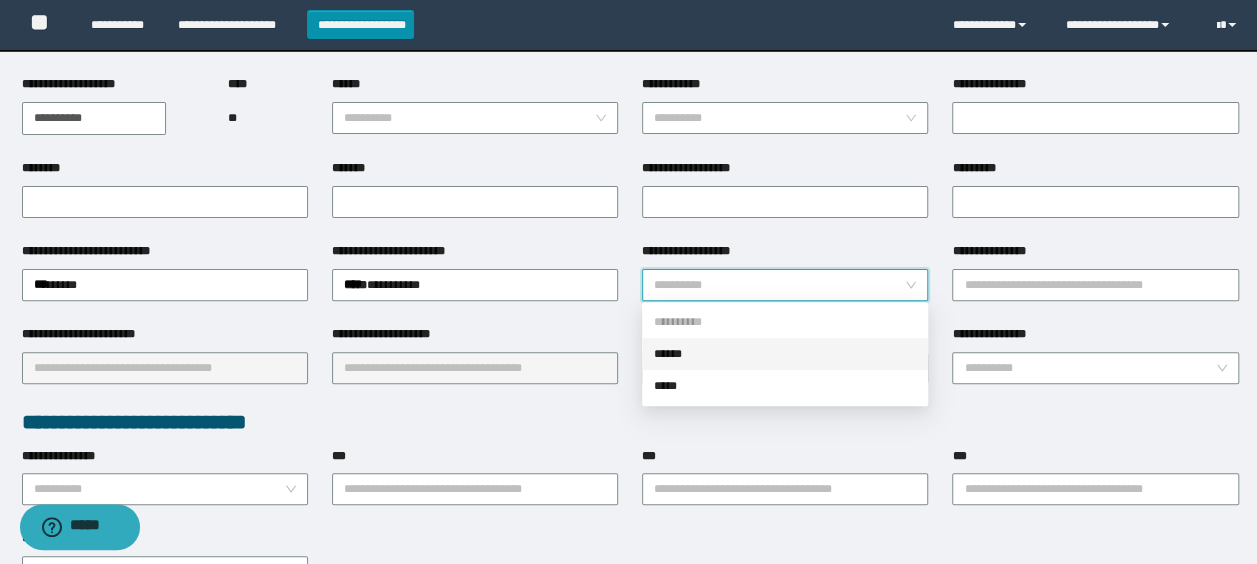 click on "******" at bounding box center [785, 354] 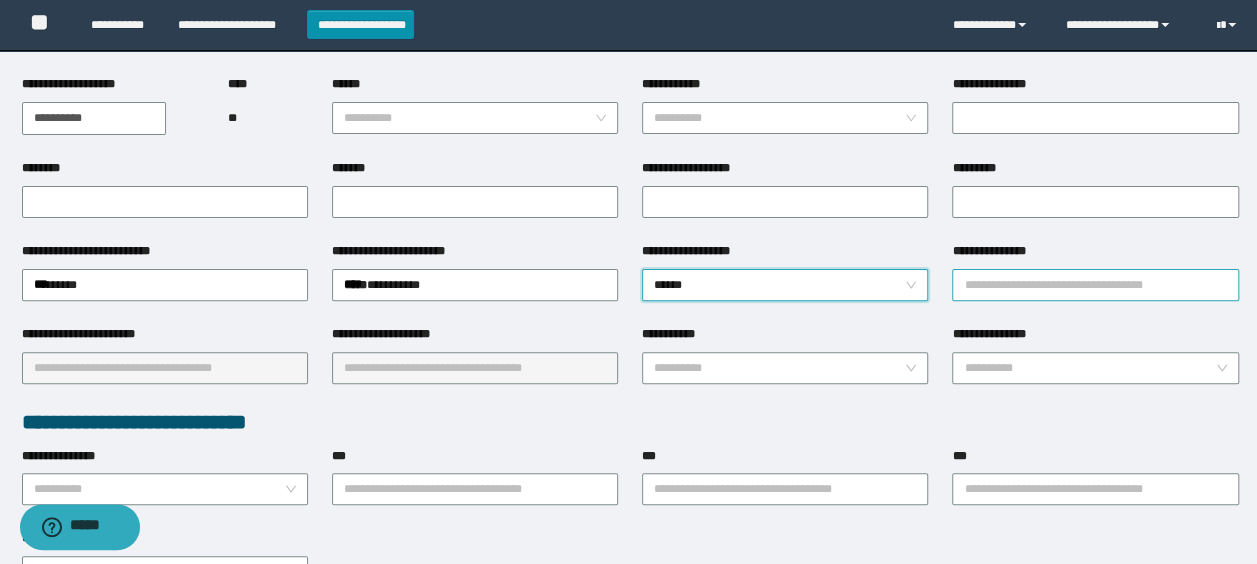 click on "**********" at bounding box center (1095, 285) 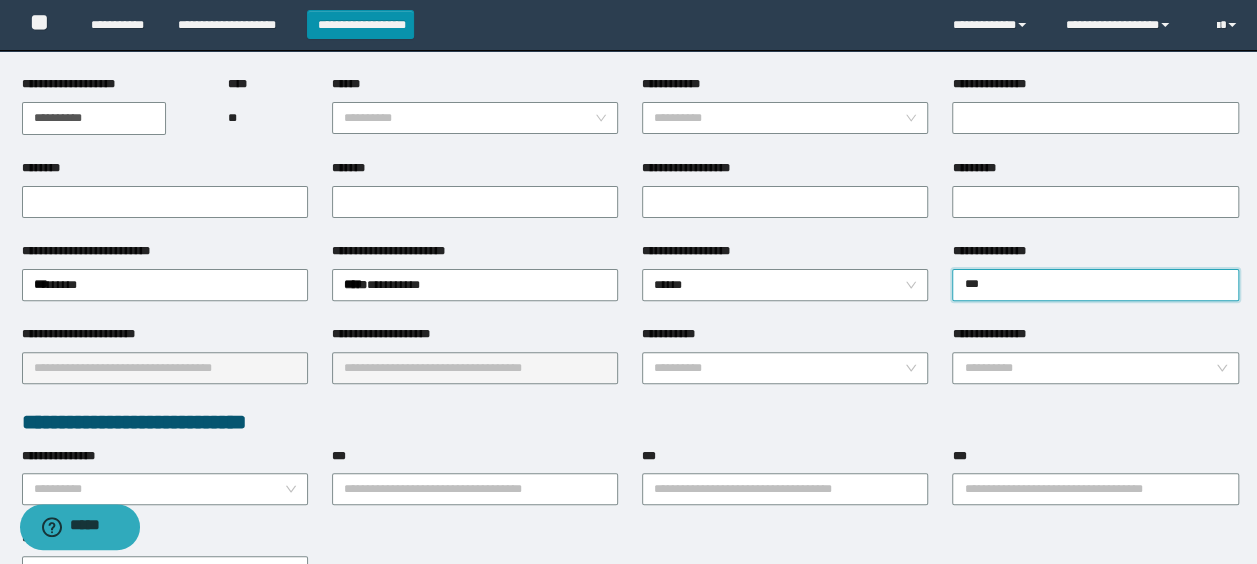 type on "****" 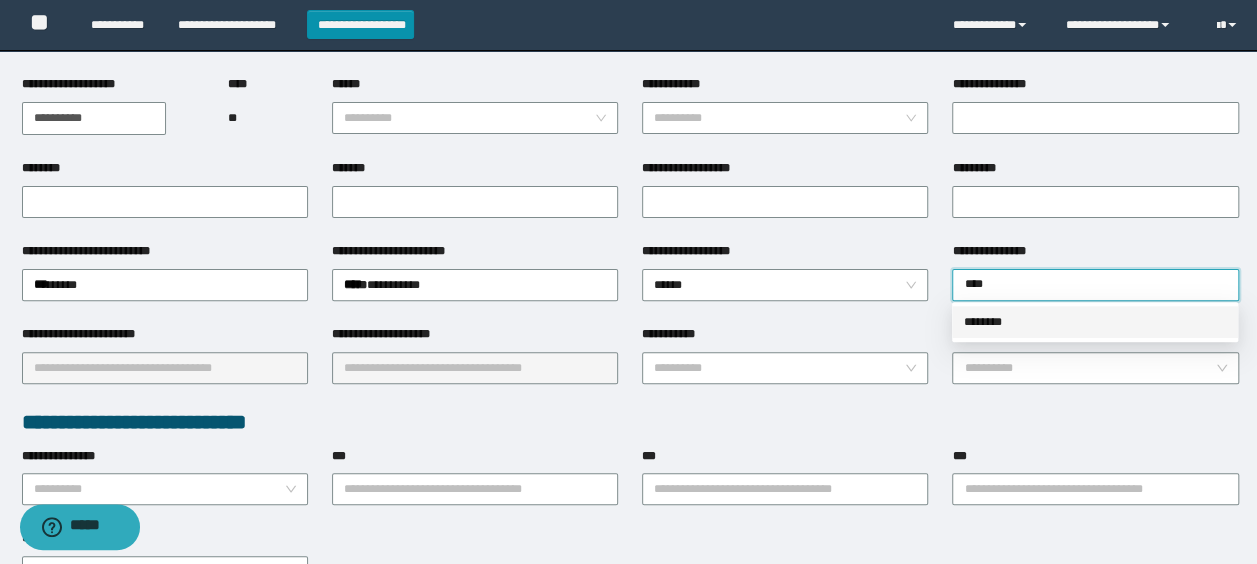 click on "********" at bounding box center [1095, 322] 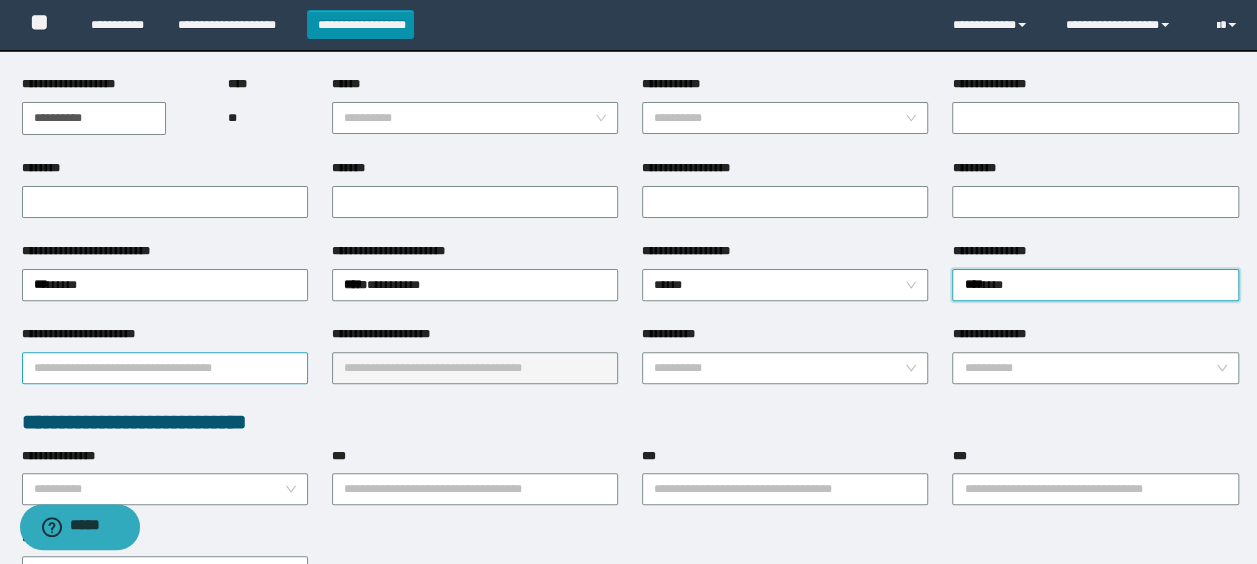 click on "**********" at bounding box center [165, 368] 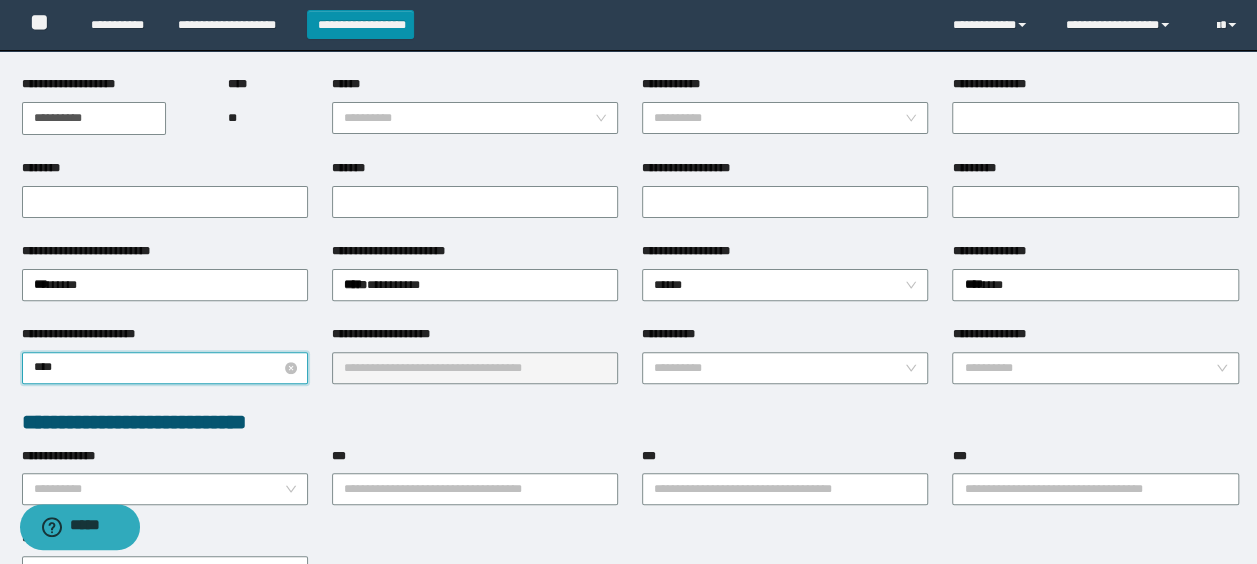 type on "*****" 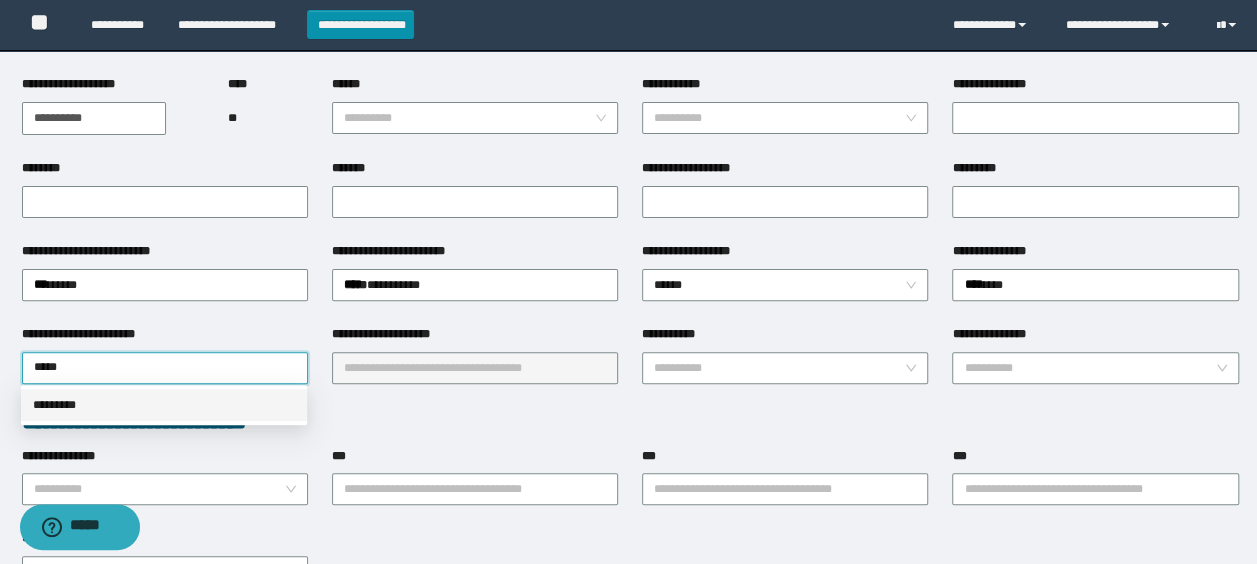click on "*********" at bounding box center (164, 405) 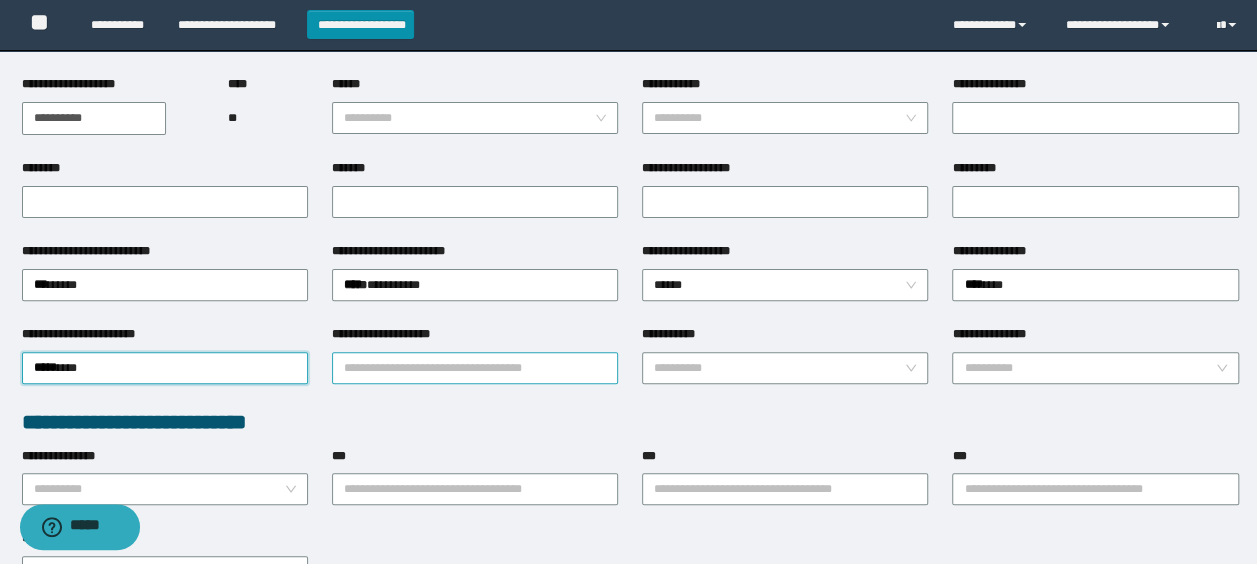 click on "**********" at bounding box center (475, 368) 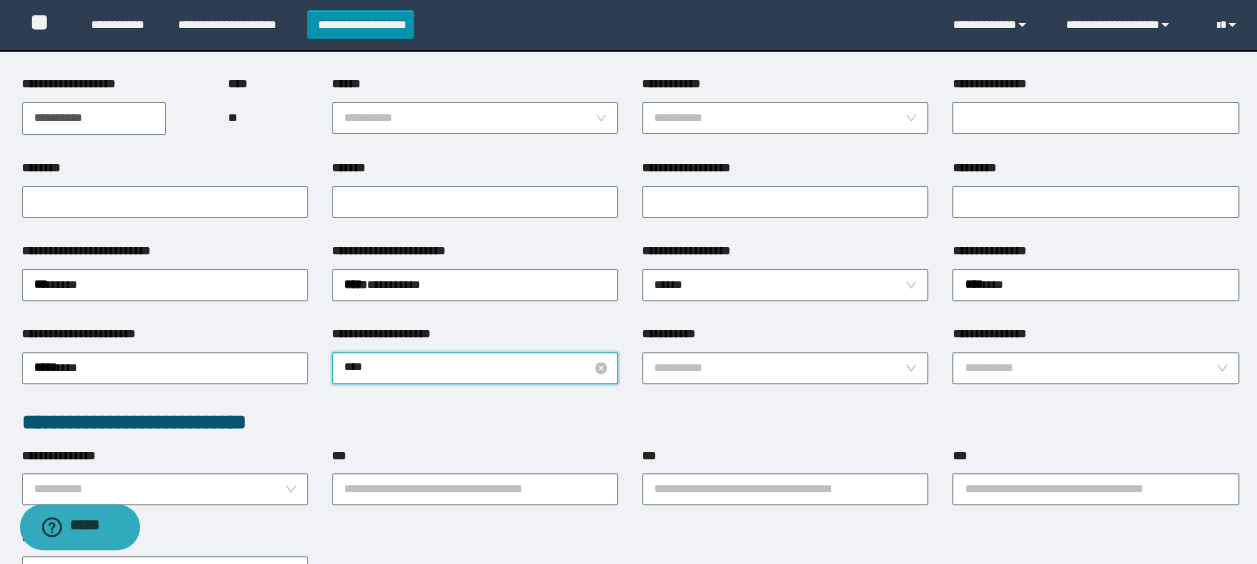 type on "*****" 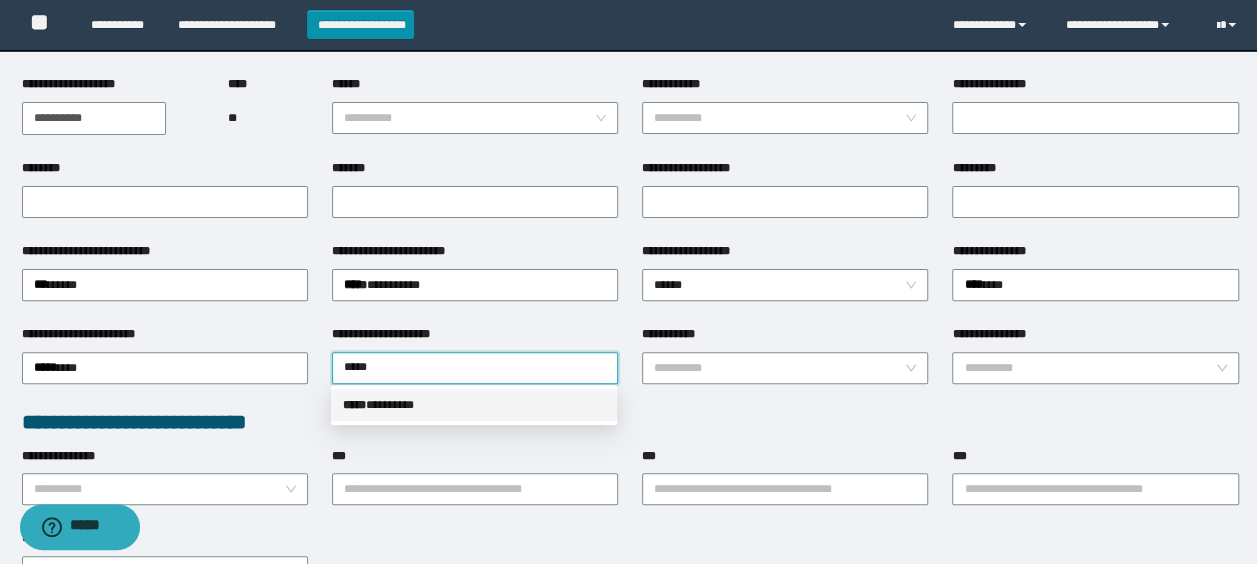 click on "***** * *******" at bounding box center (474, 405) 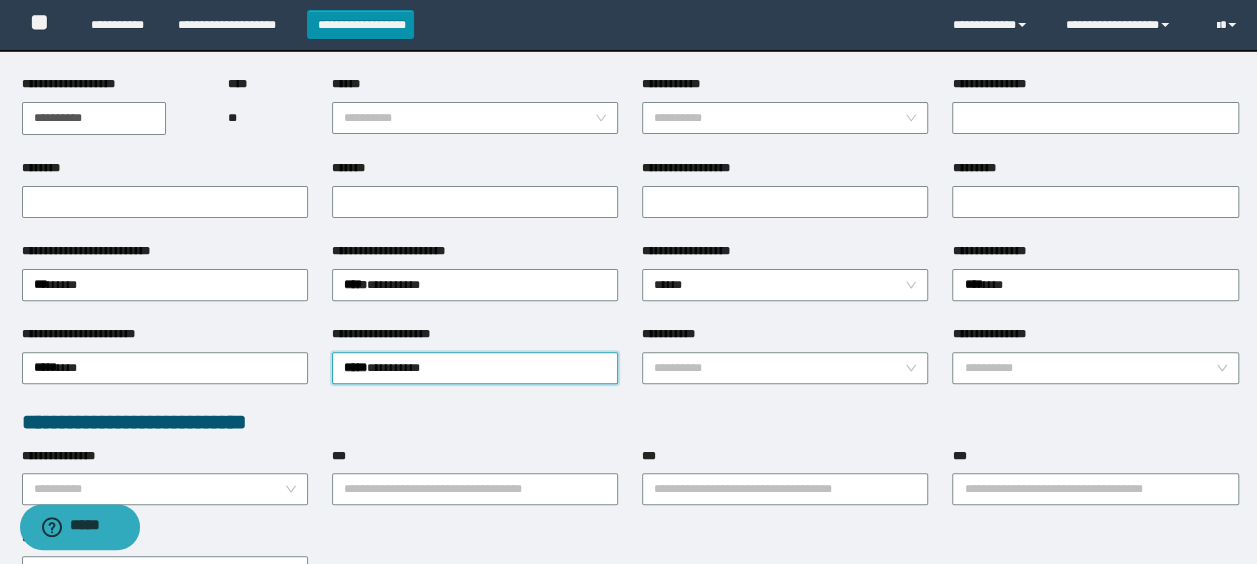 scroll, scrollTop: 300, scrollLeft: 0, axis: vertical 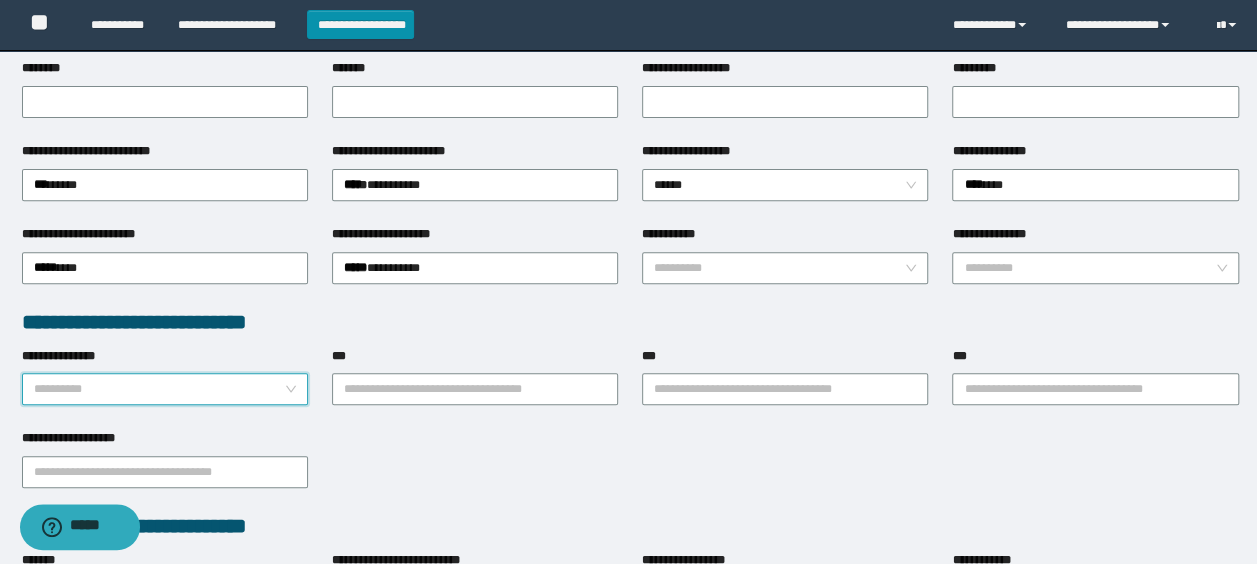 click on "**********" at bounding box center [159, 389] 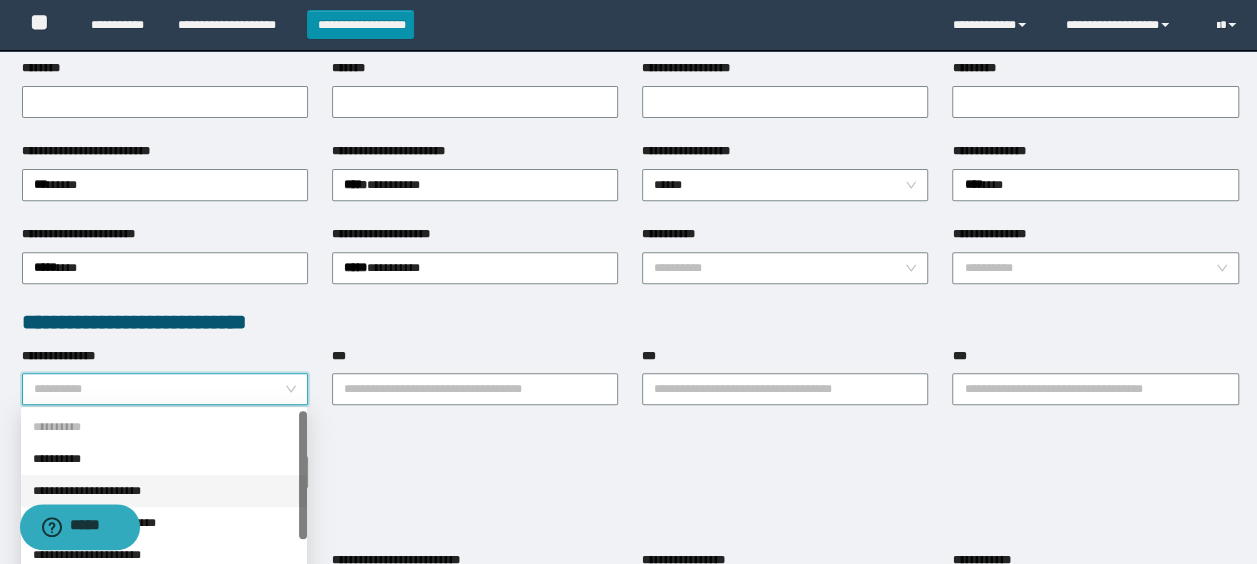 click on "**********" at bounding box center [164, 491] 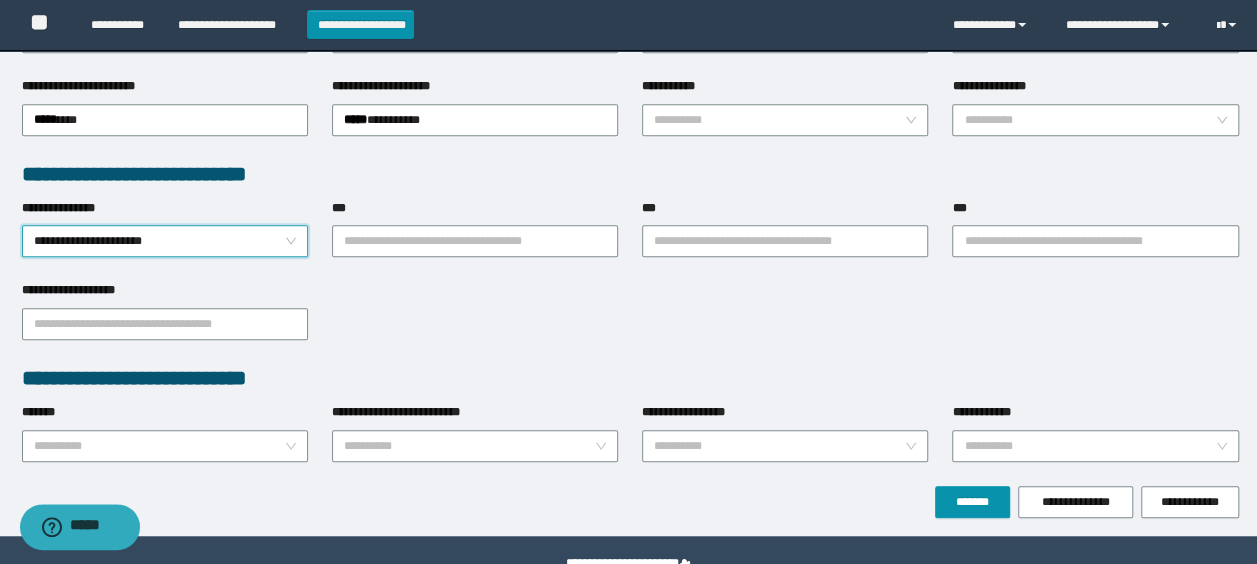 scroll, scrollTop: 496, scrollLeft: 0, axis: vertical 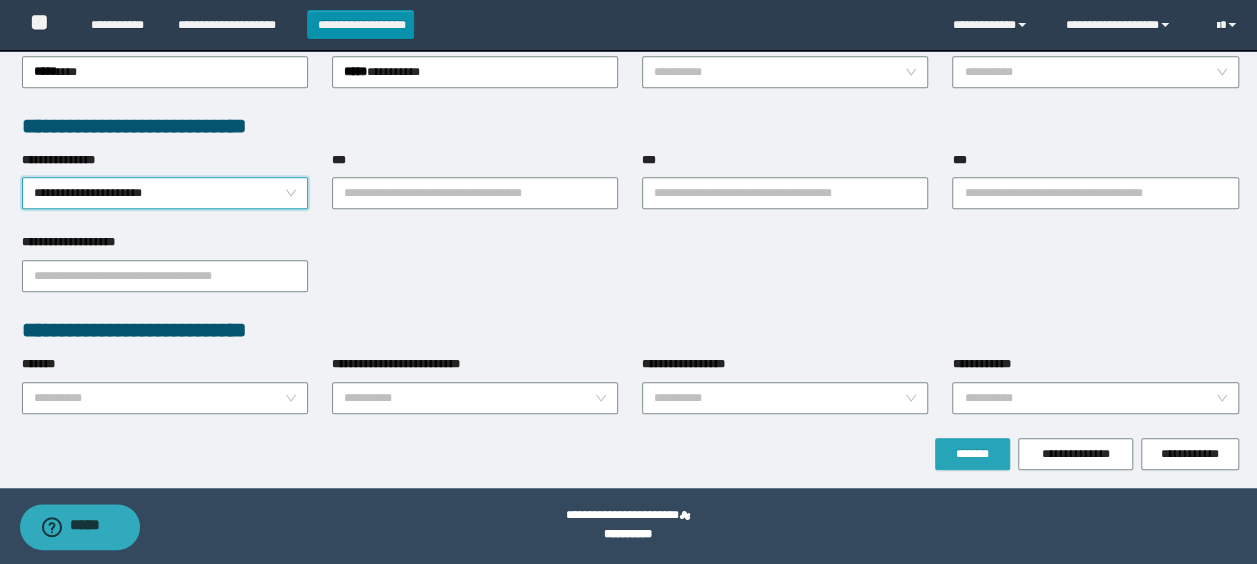 click on "*******" at bounding box center [972, 454] 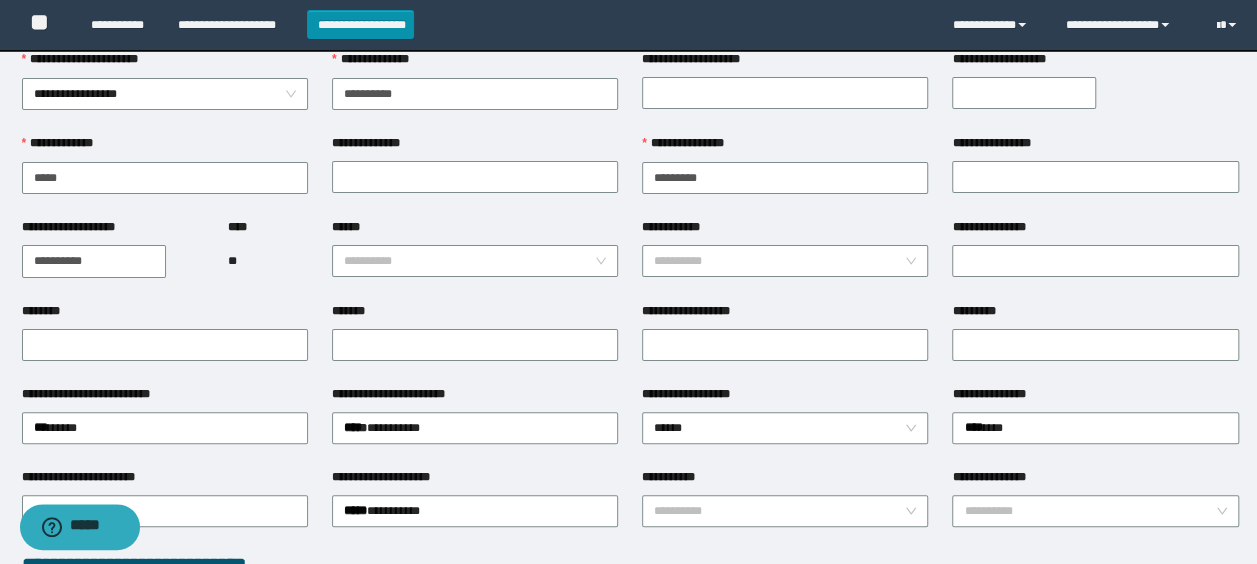 scroll, scrollTop: 0, scrollLeft: 0, axis: both 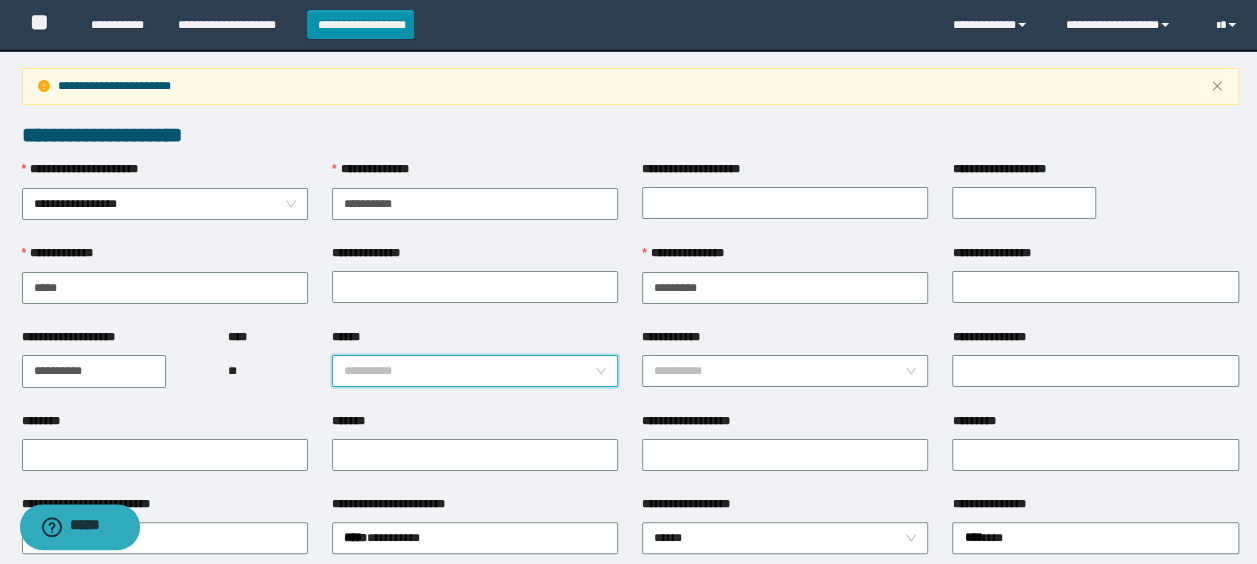 click on "******" at bounding box center [469, 371] 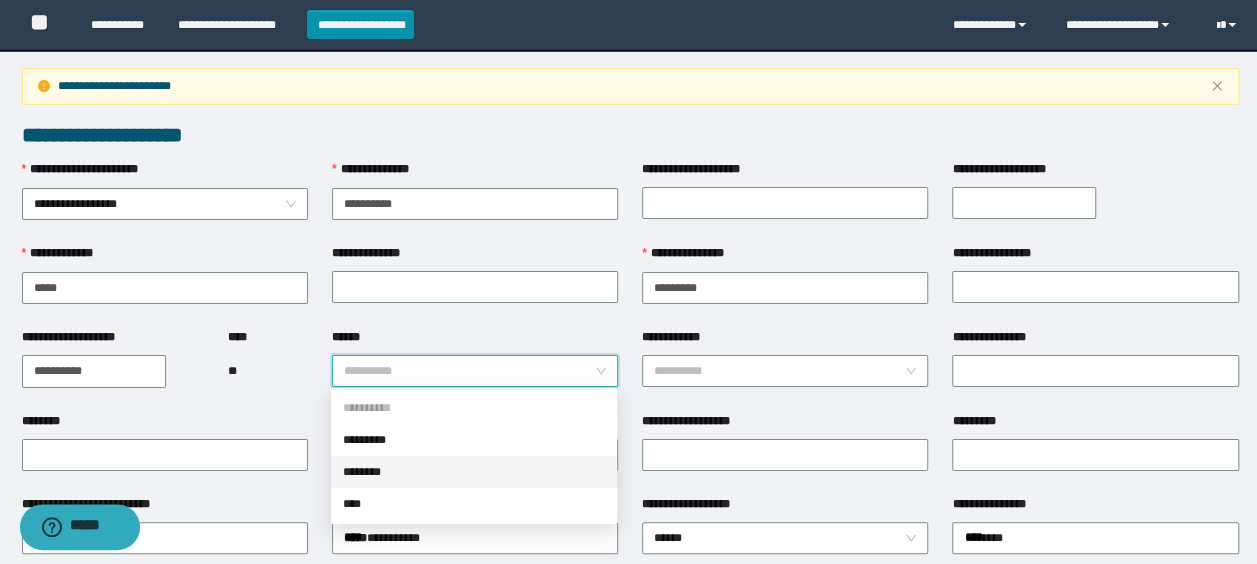 click on "********" at bounding box center [474, 472] 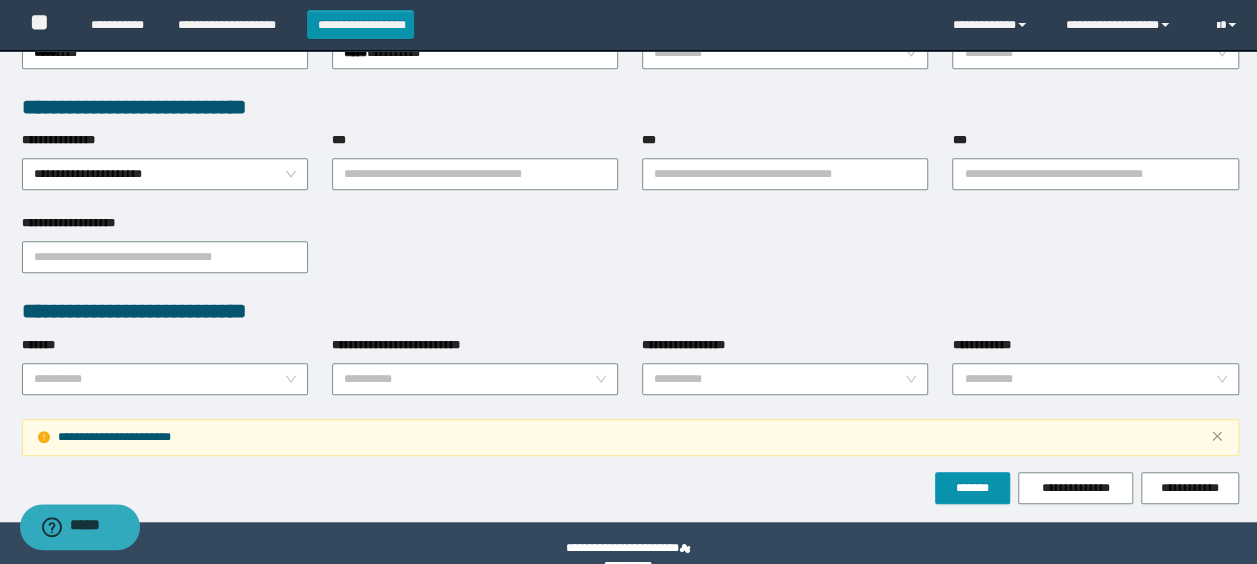 scroll, scrollTop: 600, scrollLeft: 0, axis: vertical 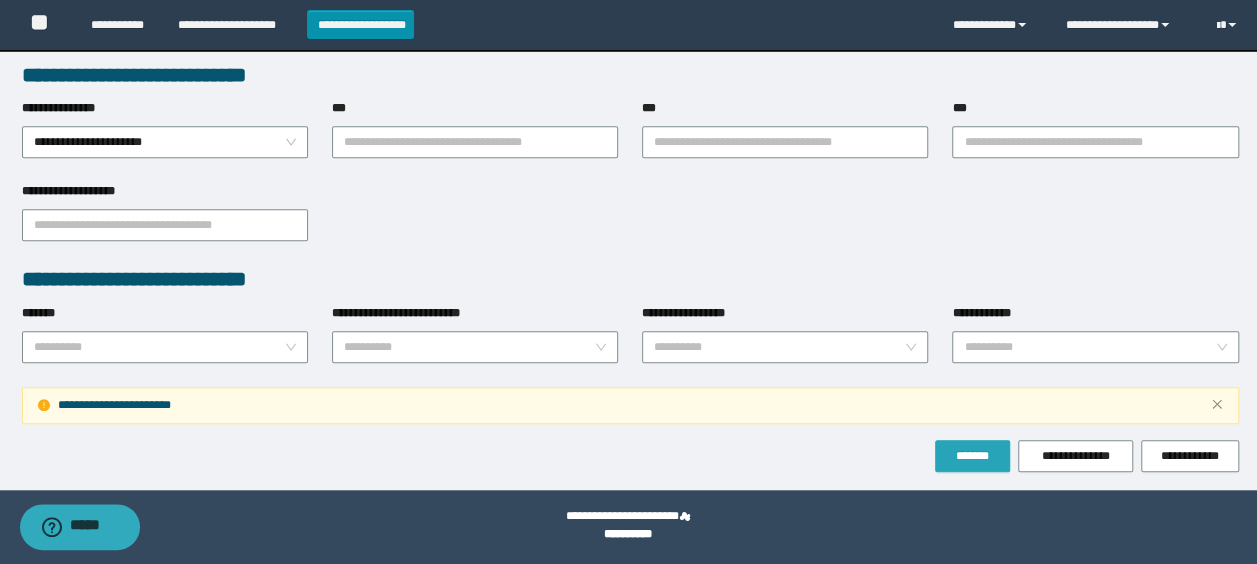 click on "*******" at bounding box center (972, 456) 